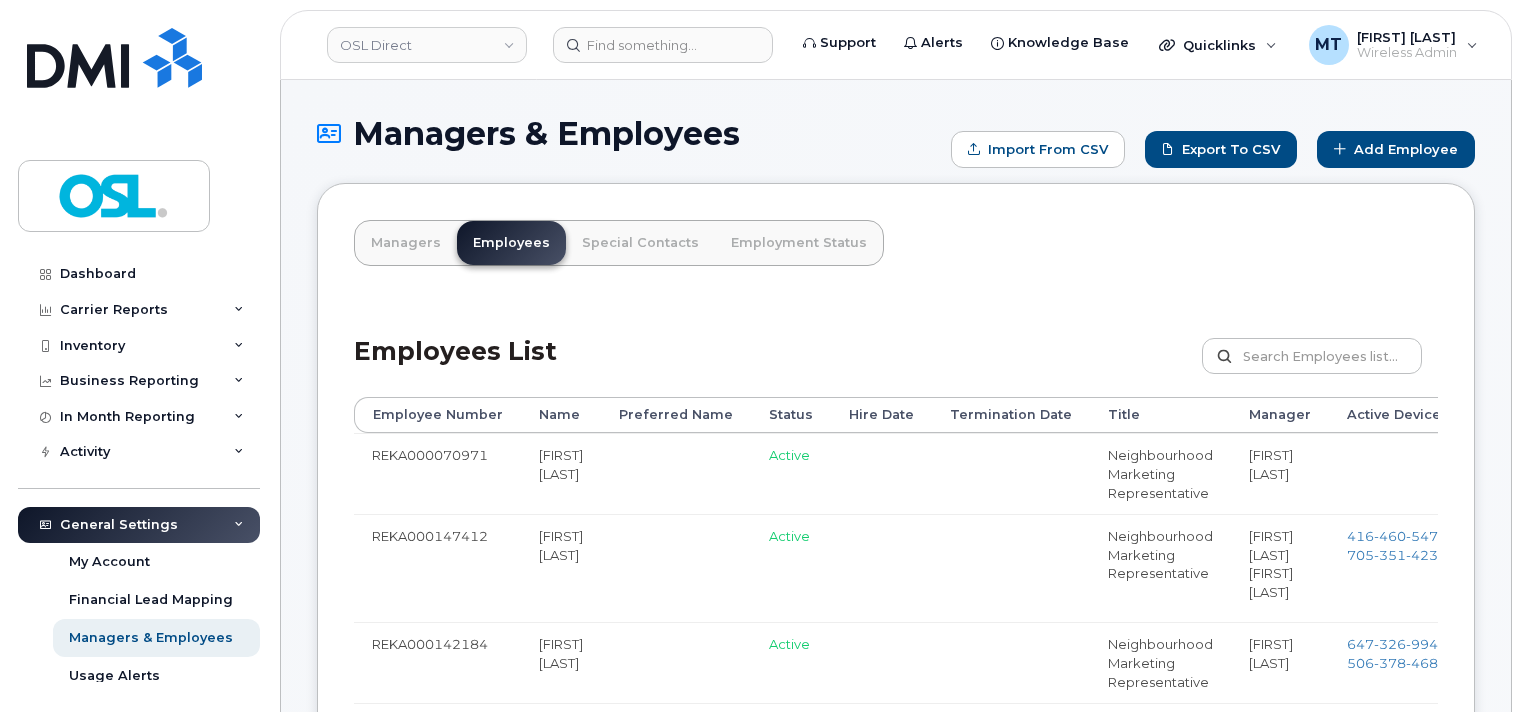 scroll, scrollTop: 0, scrollLeft: 0, axis: both 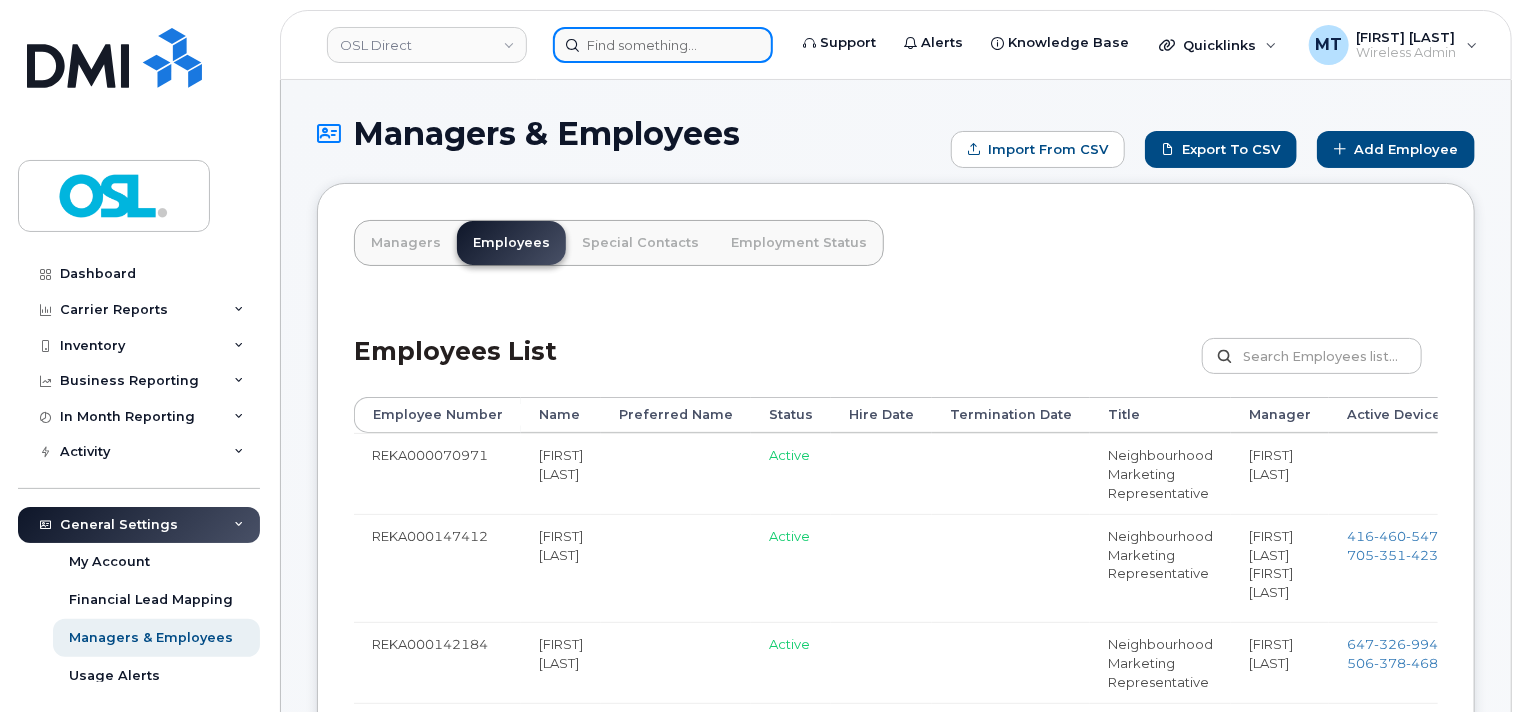 click at bounding box center [663, 45] 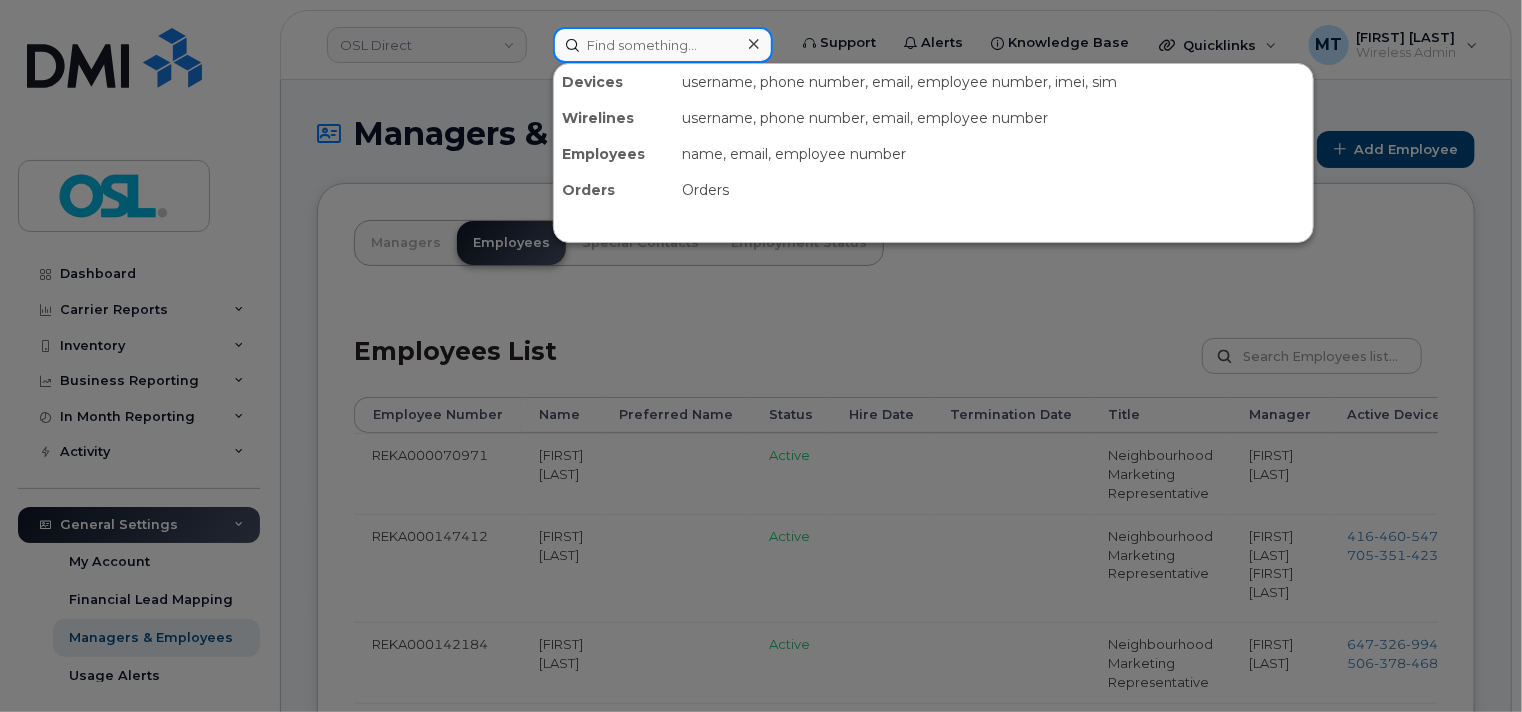 paste on "[EMAIL]" 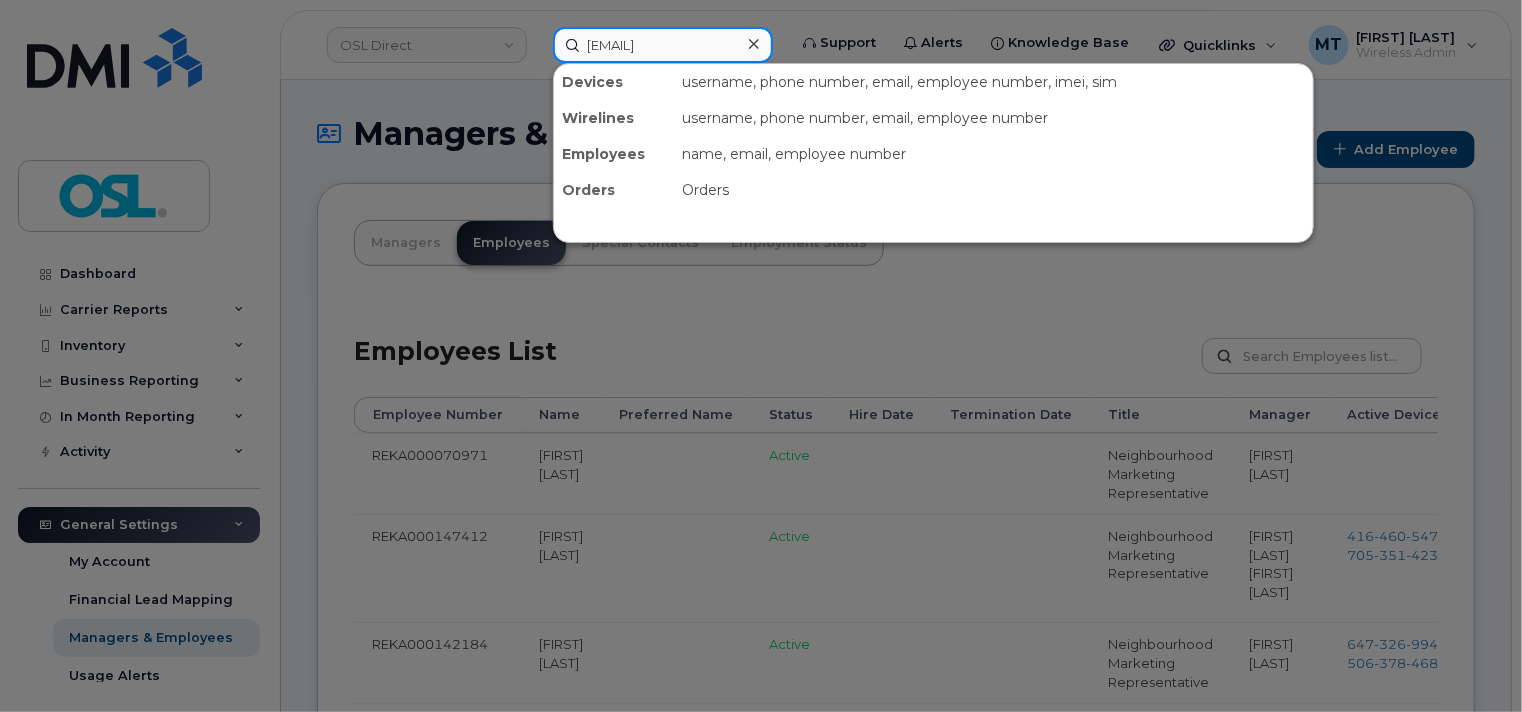 scroll, scrollTop: 0, scrollLeft: 43, axis: horizontal 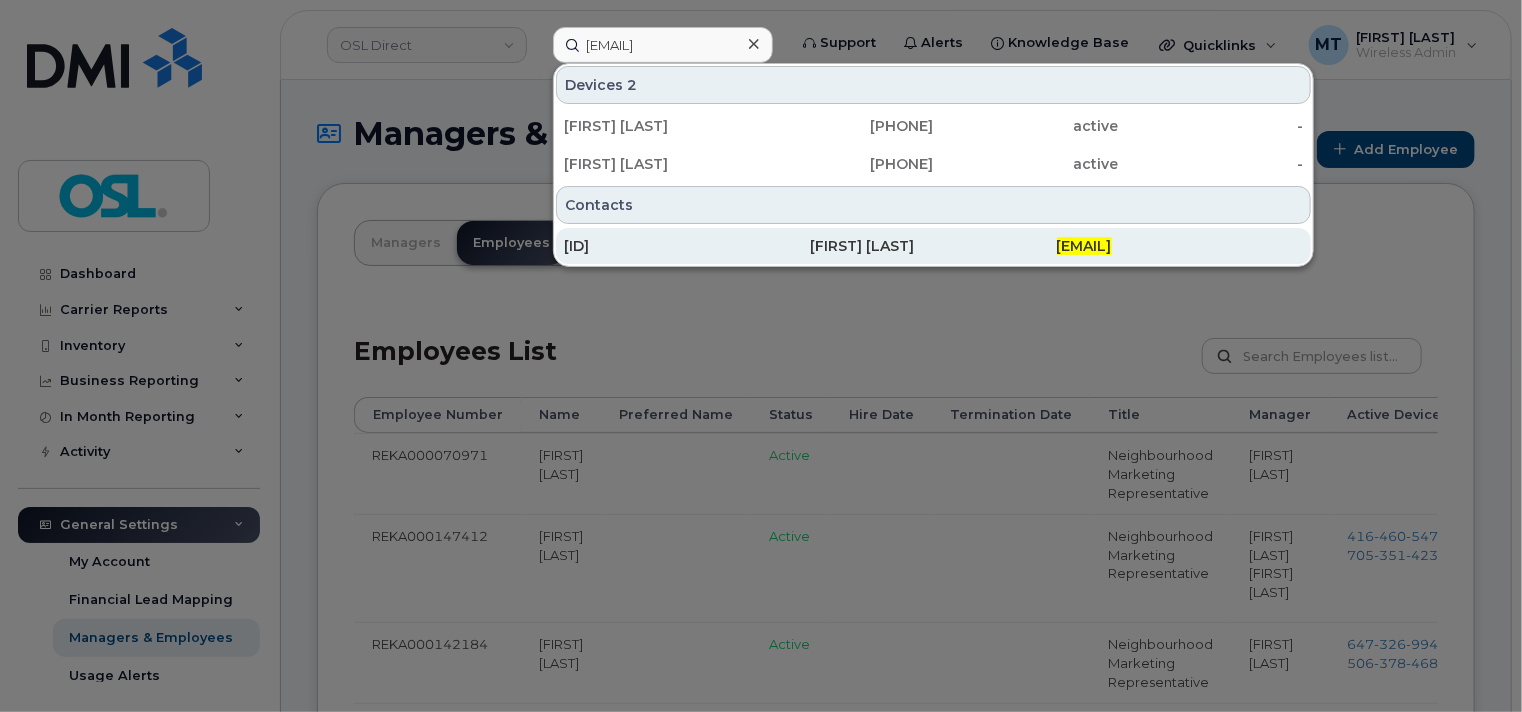 click on "[ID]" at bounding box center [687, 246] 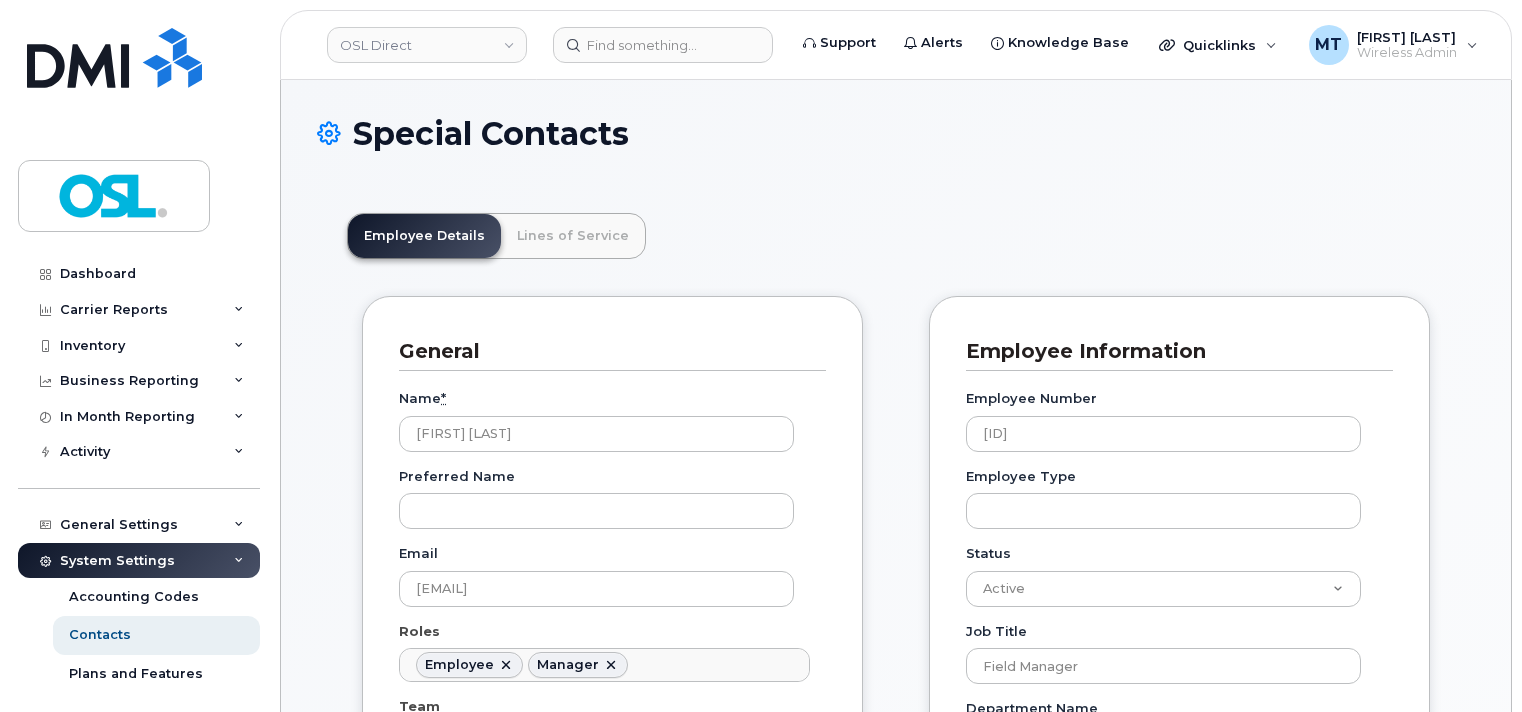 scroll, scrollTop: 0, scrollLeft: 0, axis: both 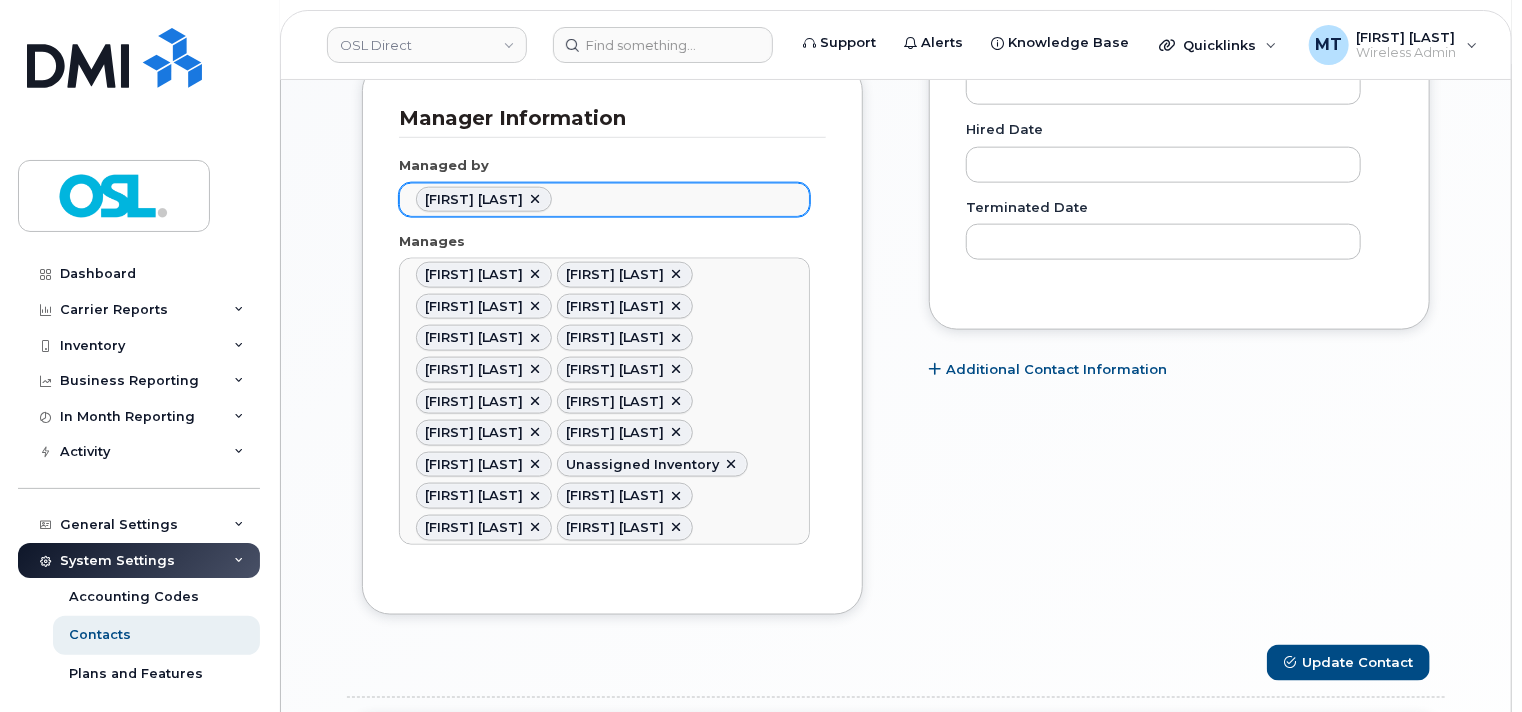 click 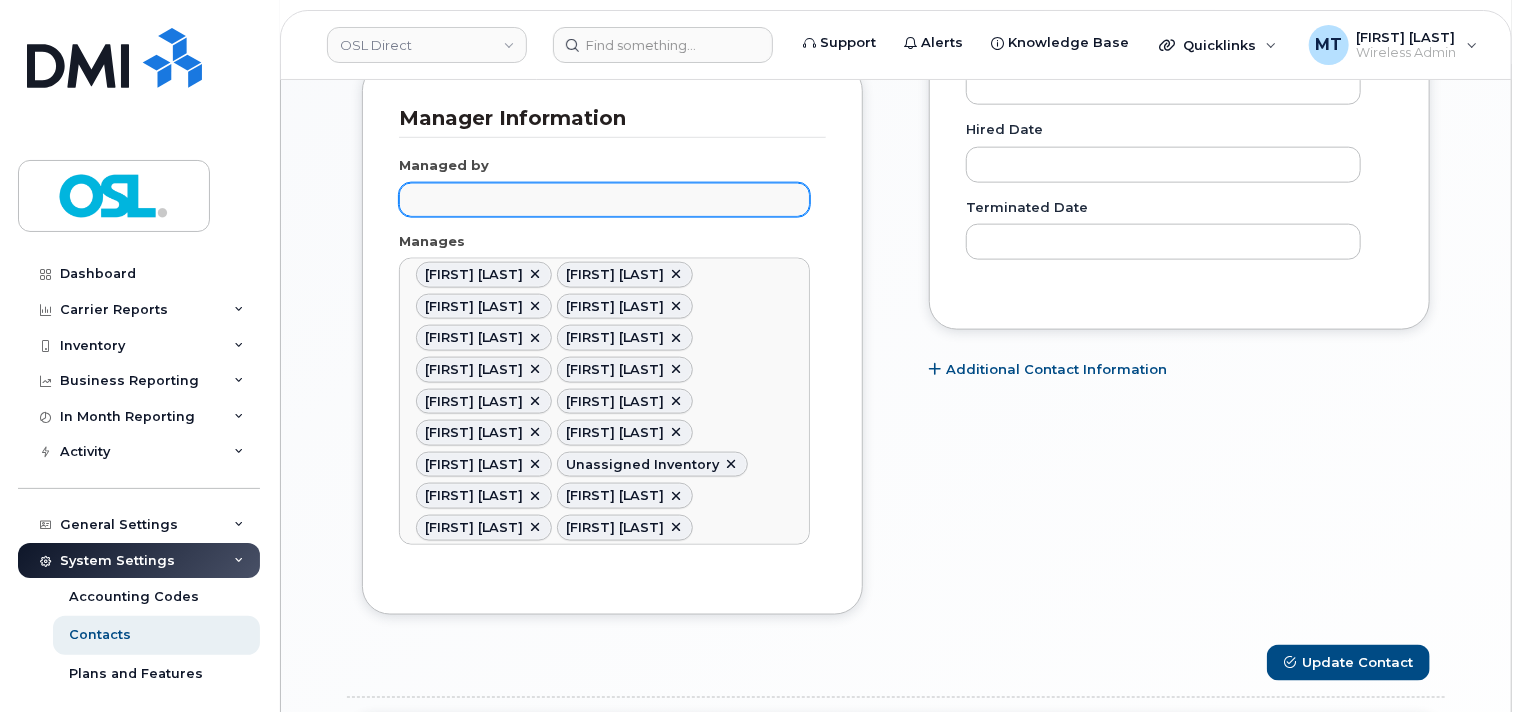 type on "Managed by" 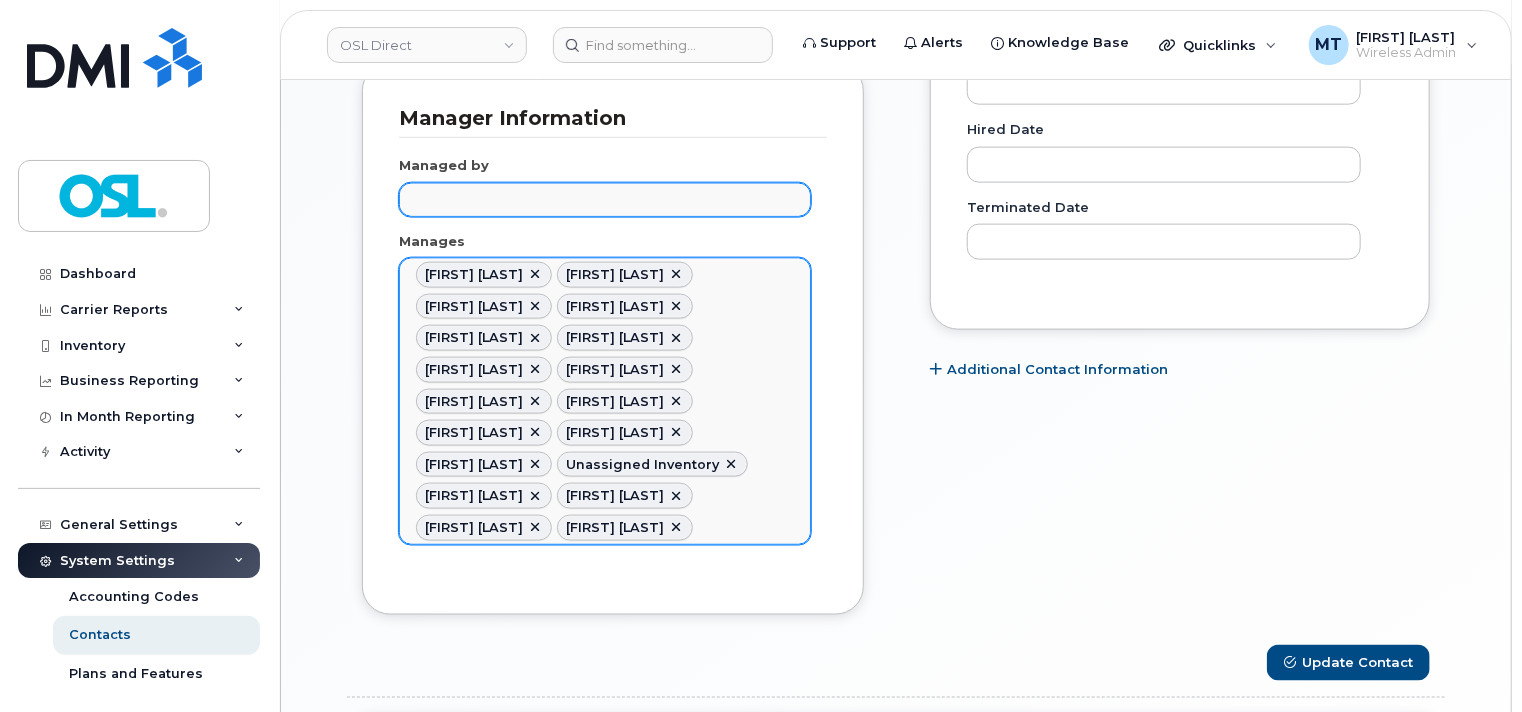 paste on "Asif Ali Khan" 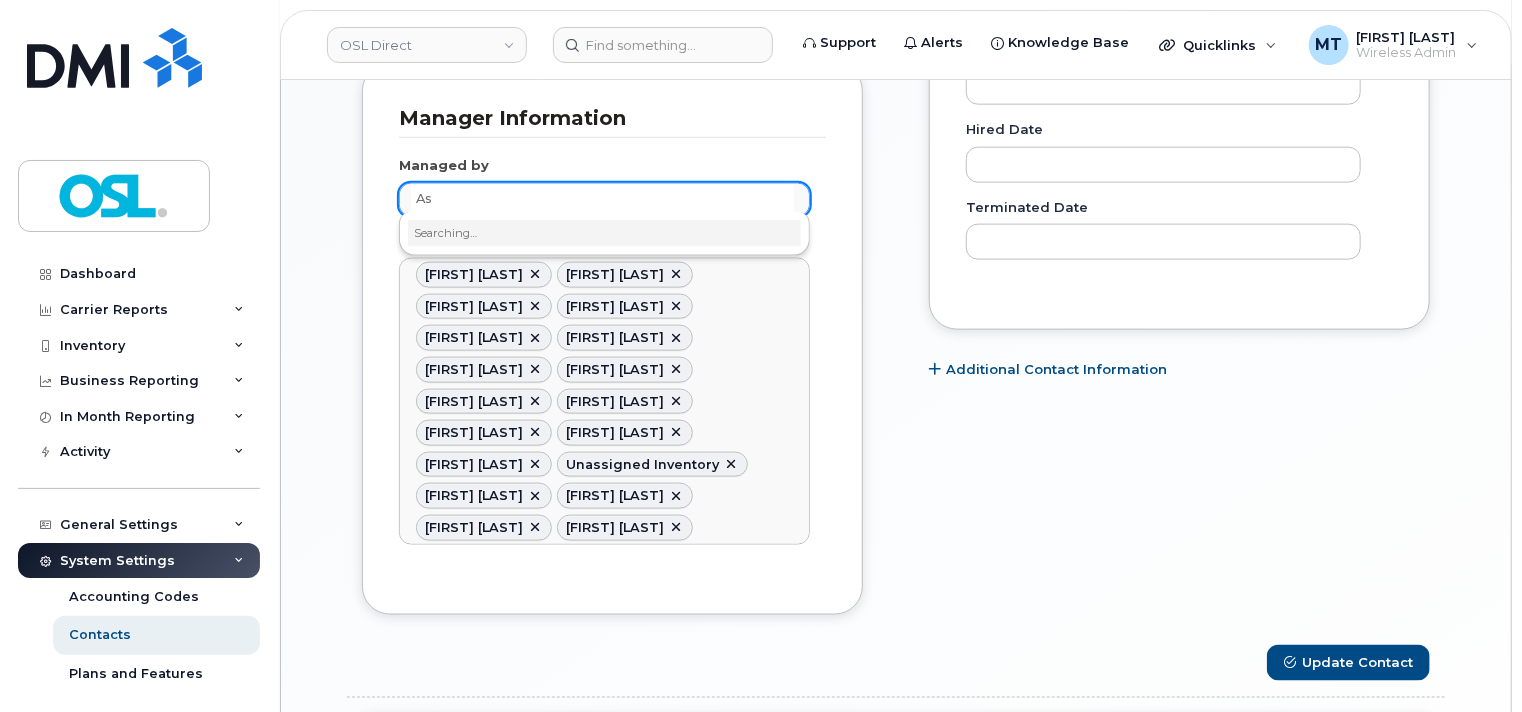 type on "A" 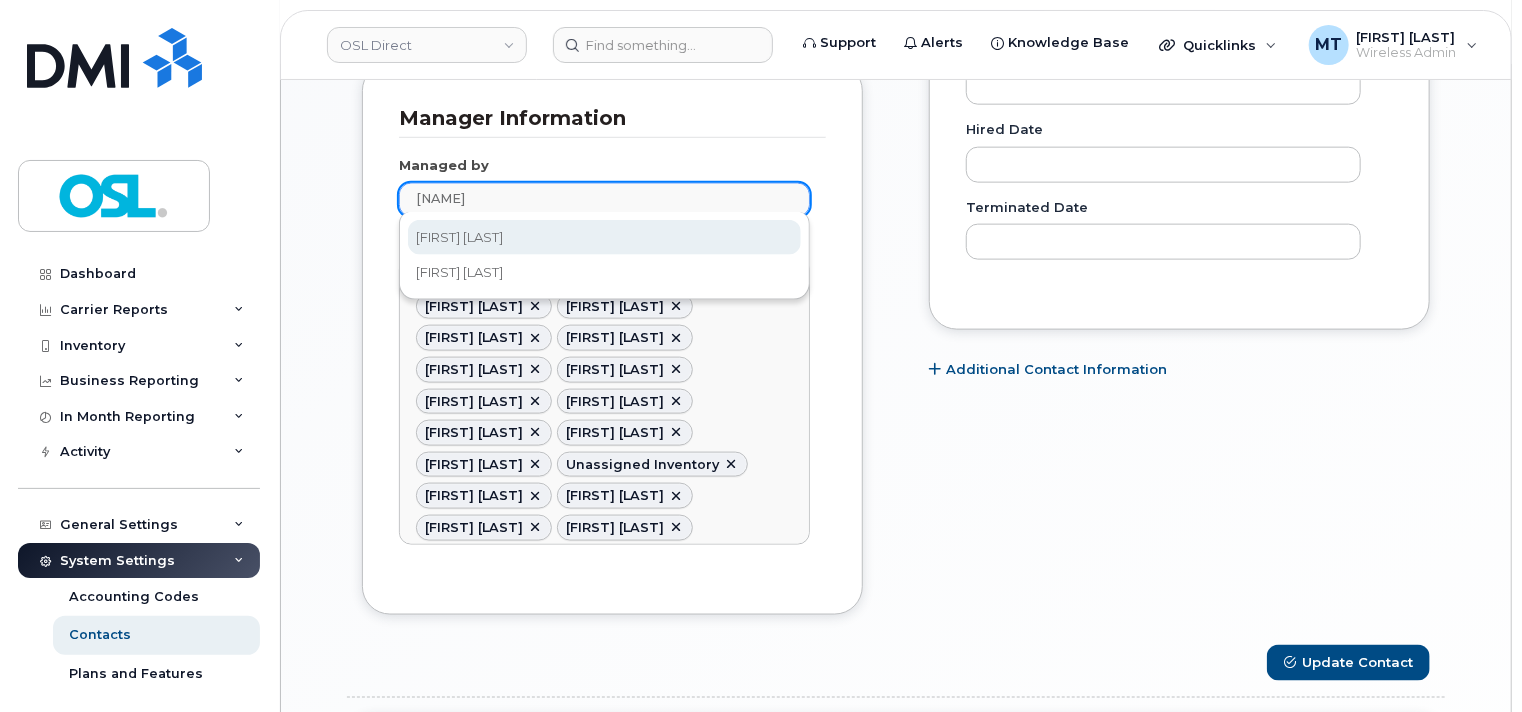 type on "asif" 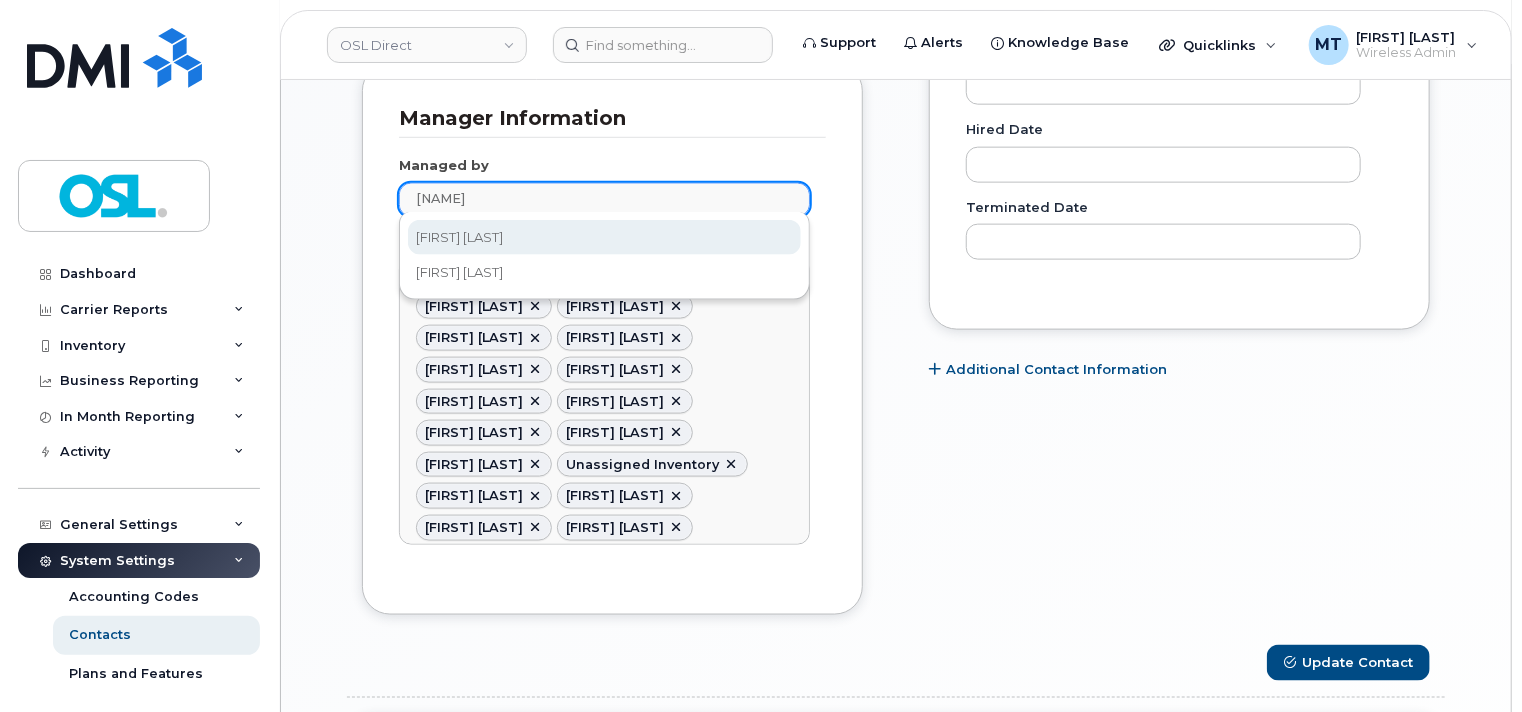 type 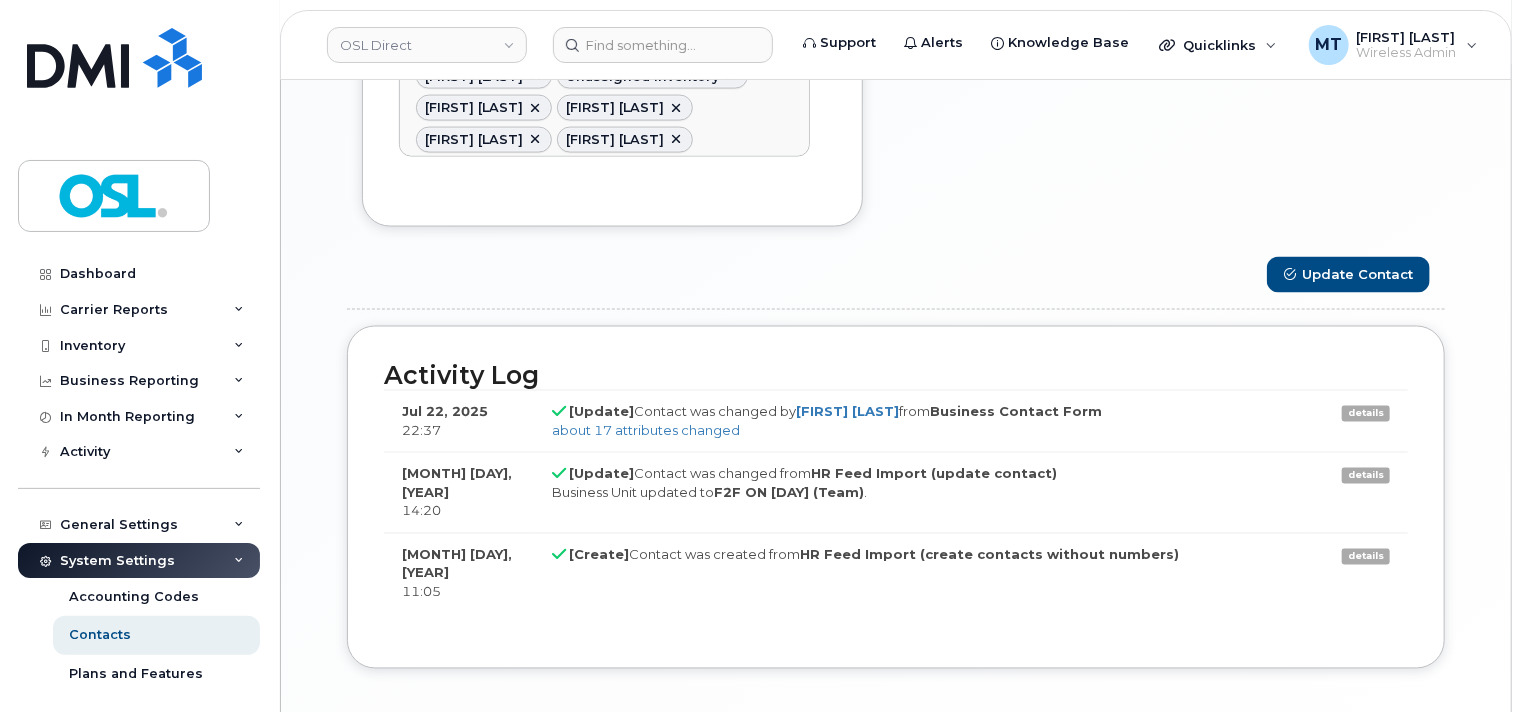 scroll, scrollTop: 1751, scrollLeft: 0, axis: vertical 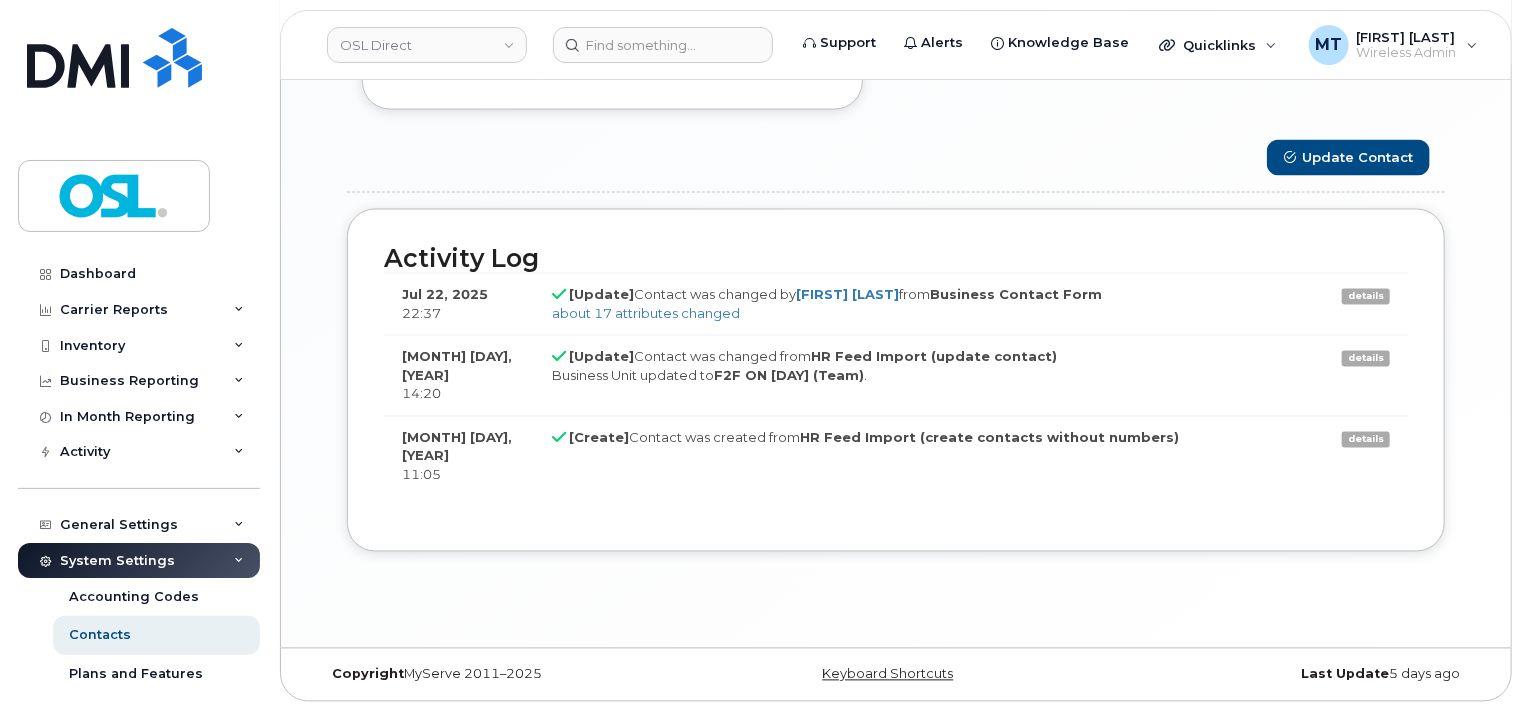 click on "Carrier Support Contact Details
Carrier name
Carrier name             Carrier name
International ABA Answering Service
ANS SVC Casper
Allied Answering Service
Allstream Wireline
Amtrak Communications
BYOD
Bell
Bell Canada
Bell Conferencing Inc.
Bell Distribution
Big Sky Call Centres
Chatr Mobile
City Centre Communications
Eastlink
Estevan Answering Service
Executive Answering Service
FIDO
Fizz
Freedom Mobility
Jasper Bell
Jasper Rogers
Jasper Telus
KOODO
MTS
Mike
Mitel Conferencing
Mobilicity
Oil City Answering Service
PC Mobile
PublicMobile
Rogers
SaskTel
Select Call Centre
Shaw
Shaw Cable
SureCall Inc
Tbaytel
Telus
Telus Business Connect
ThinkTel
Unknown
VIRGIN
Videotron
WIND
Yellow Pages AxTel Communications
Axia
Telcel AT&T Wireless
AT&T Wireline
CenturyLink
Dell Technologies
Faast
Keystriple G Answering Svc
Kims Answering Service Inc
Nemont
Stericycle" 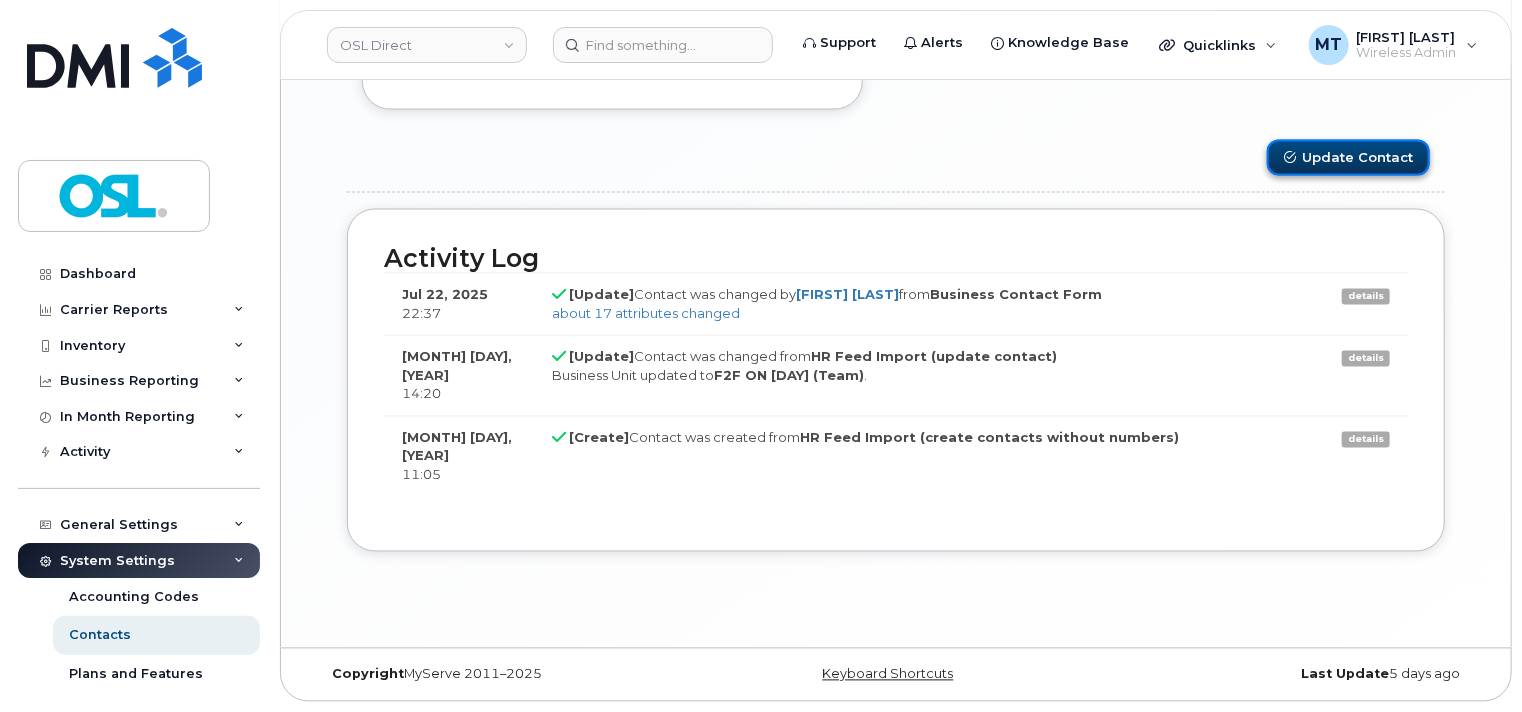 click on "Update Contact" 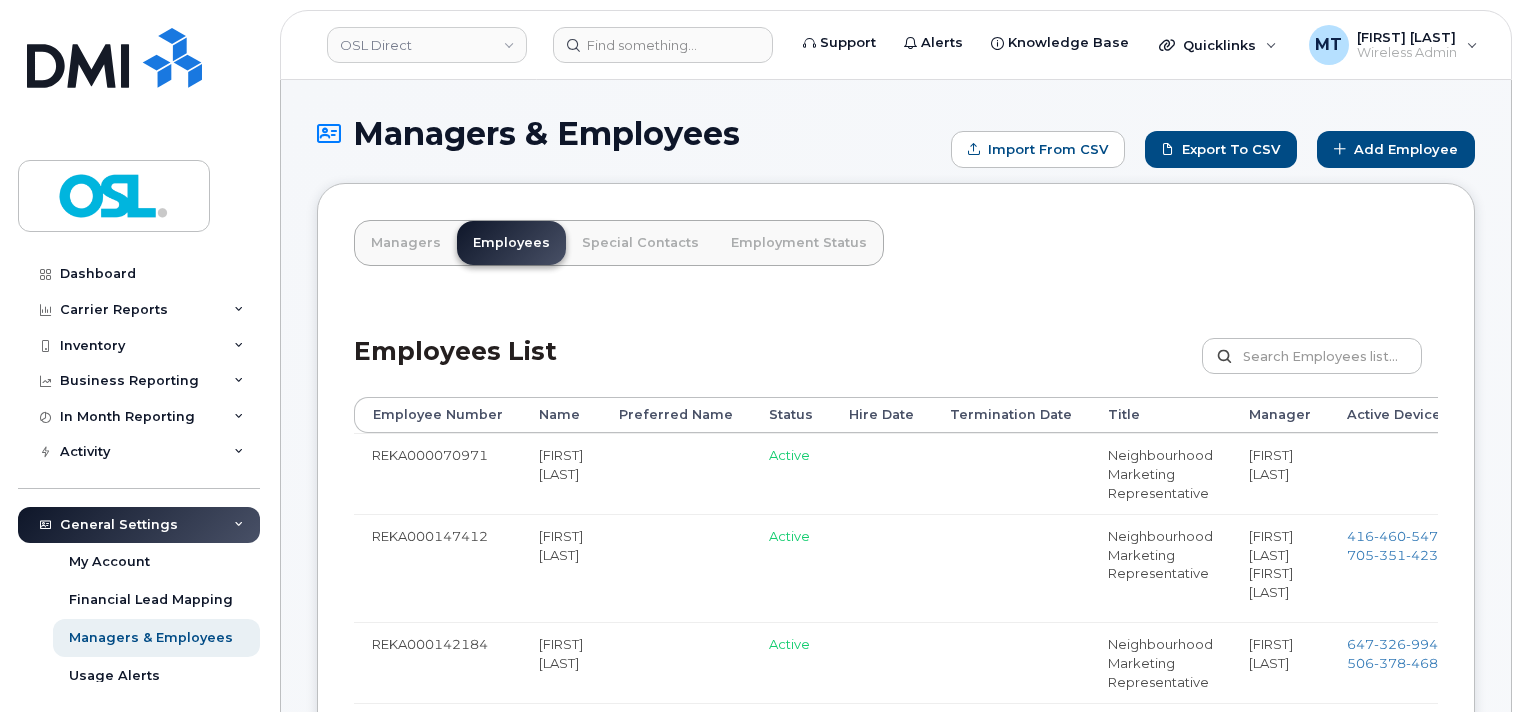 scroll, scrollTop: 0, scrollLeft: 0, axis: both 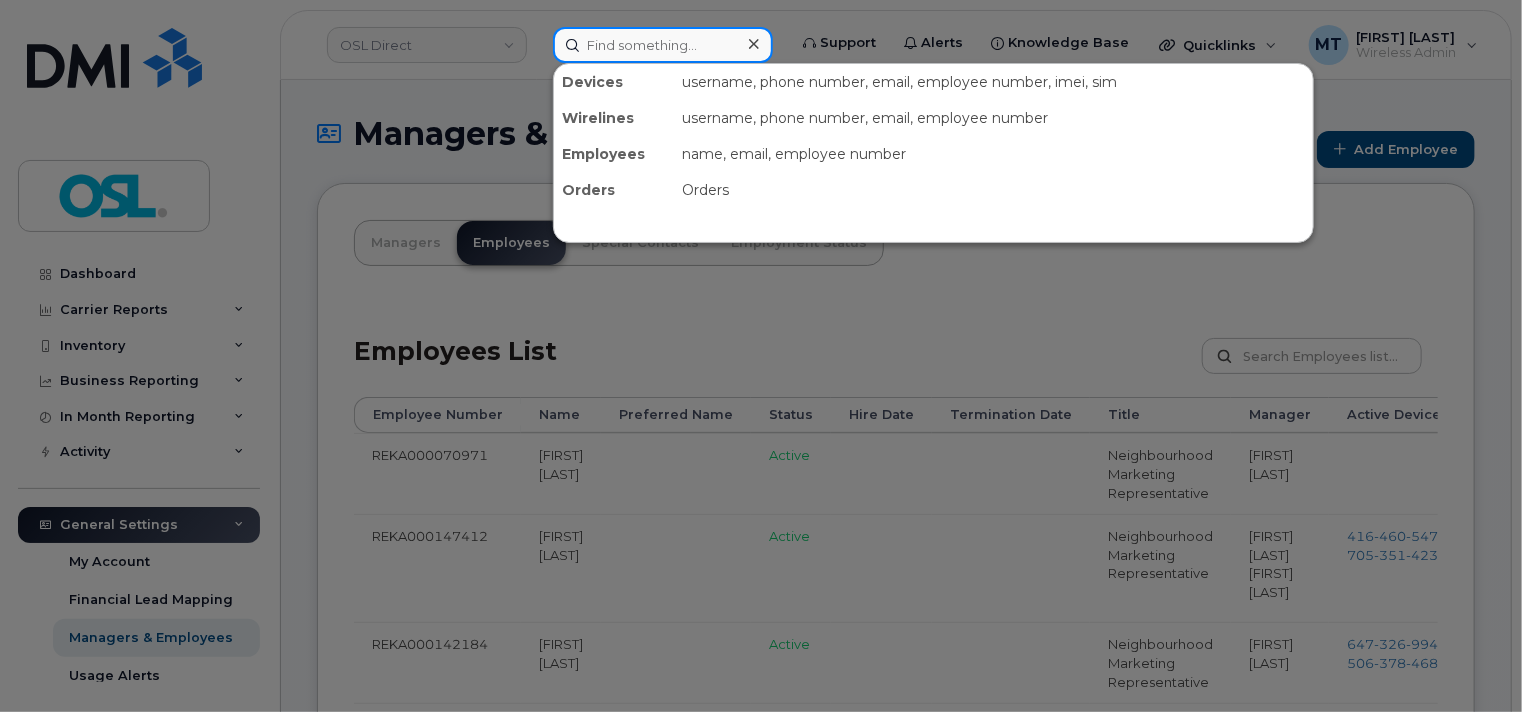 click at bounding box center (663, 45) 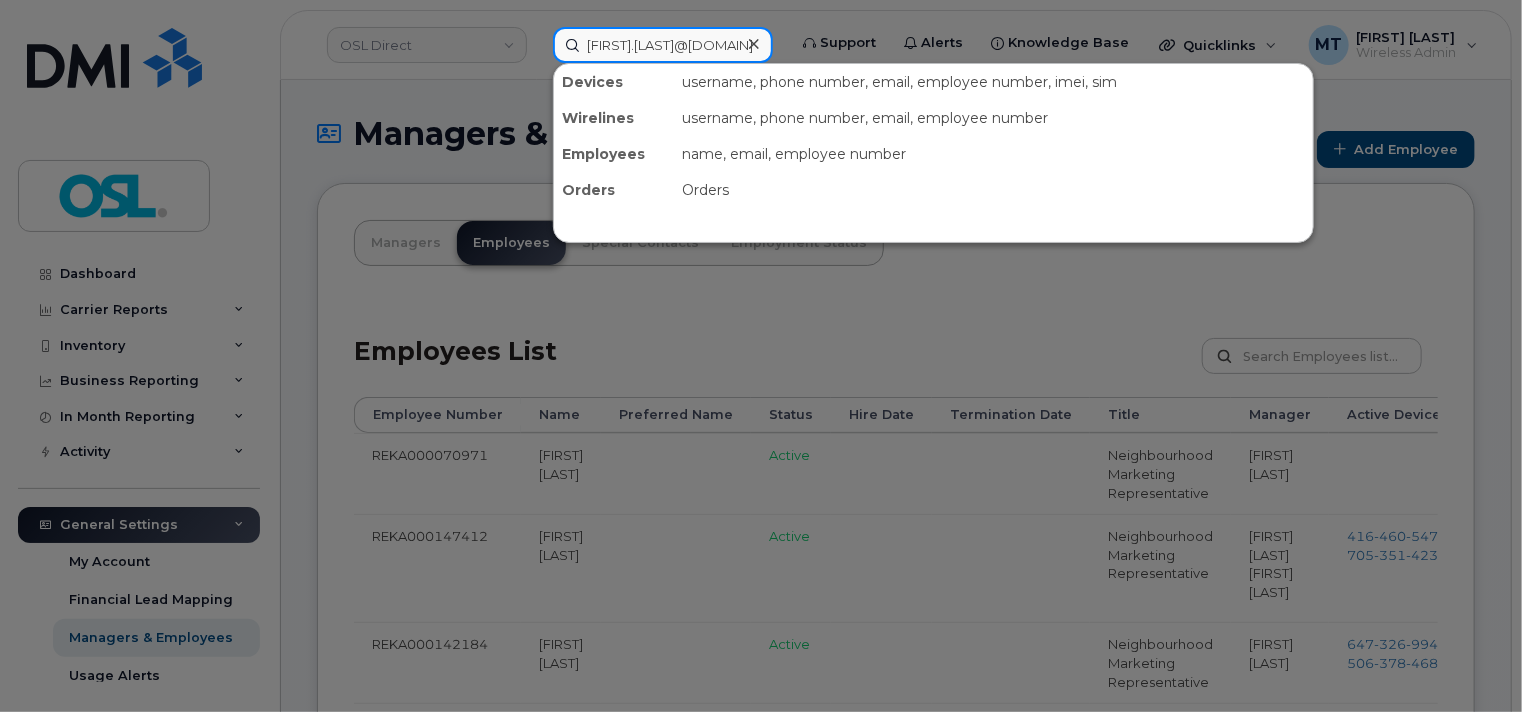 scroll, scrollTop: 0, scrollLeft: 4, axis: horizontal 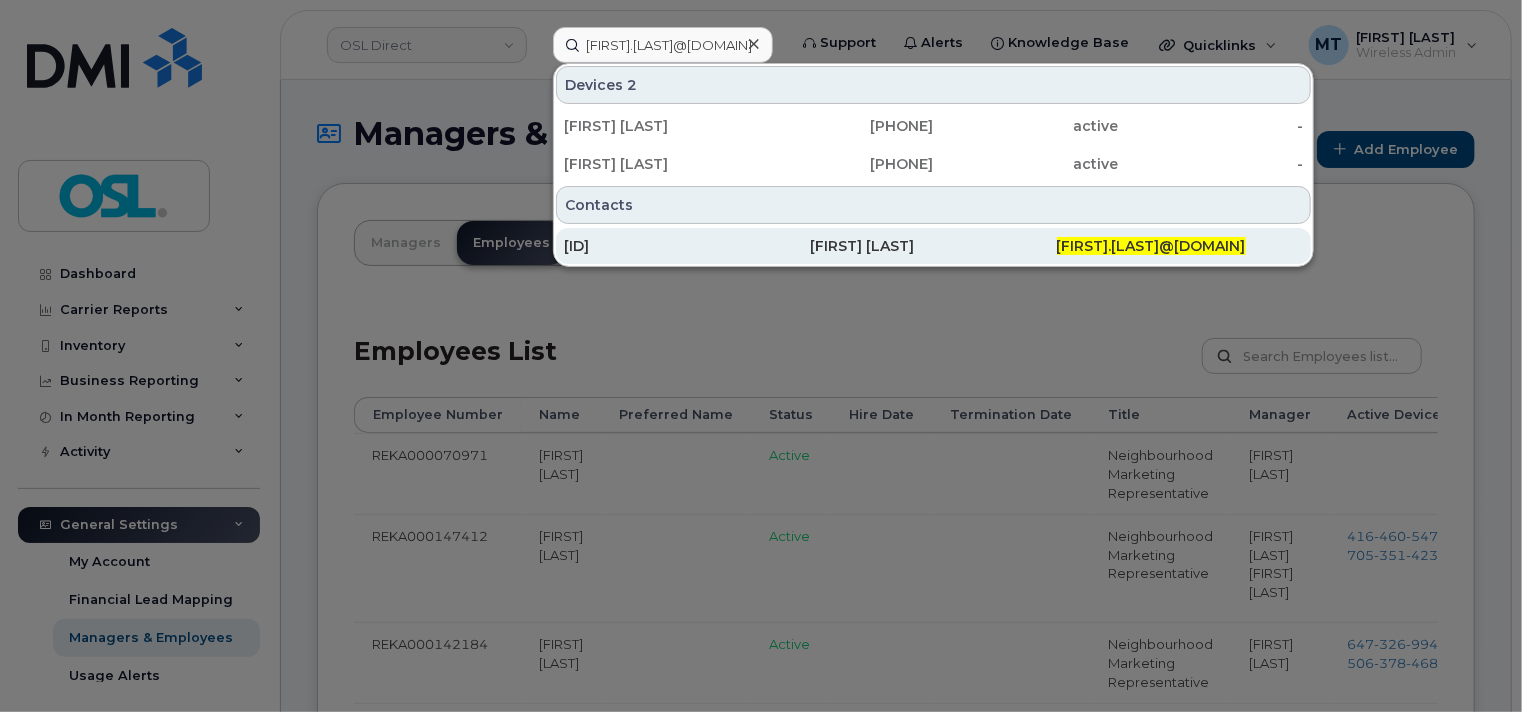 click on "REKA000001844" at bounding box center (687, 246) 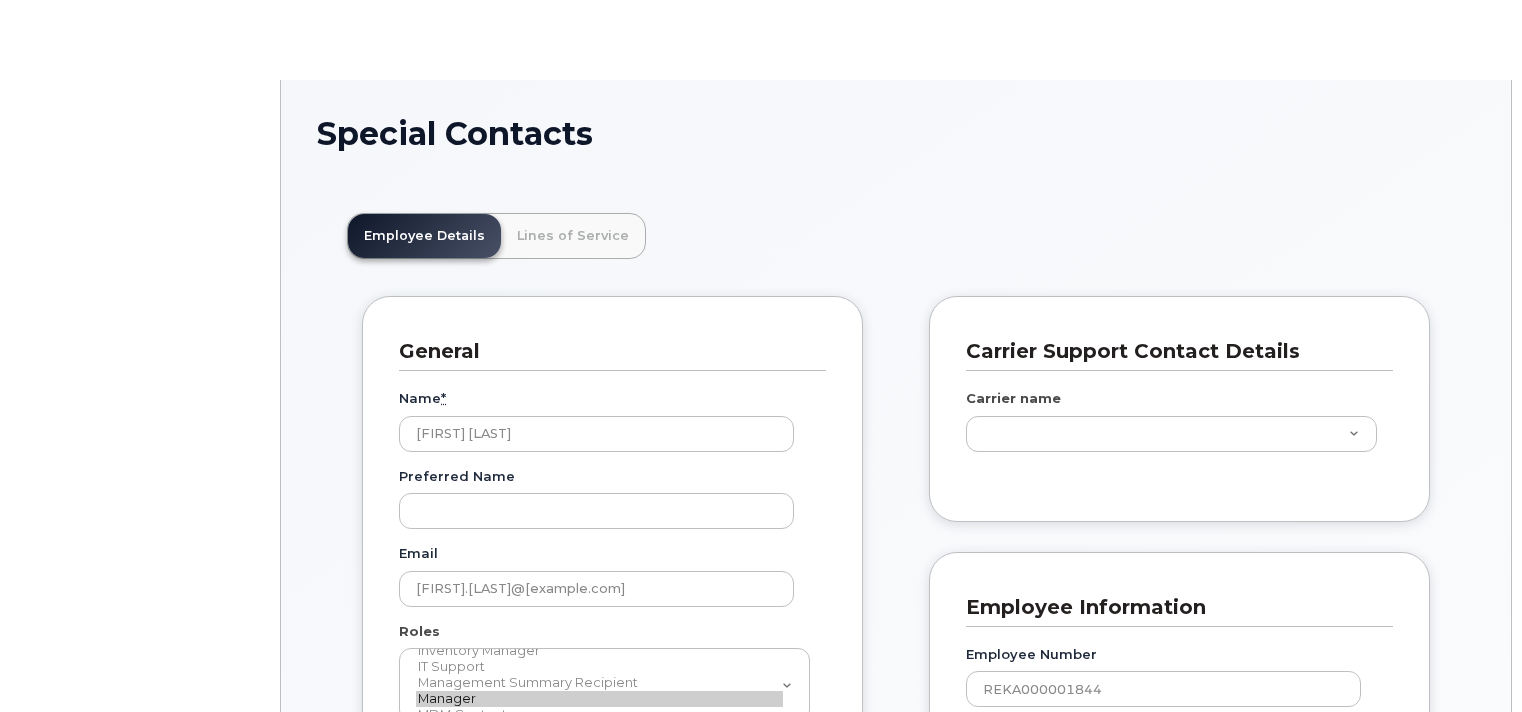 scroll, scrollTop: 0, scrollLeft: 0, axis: both 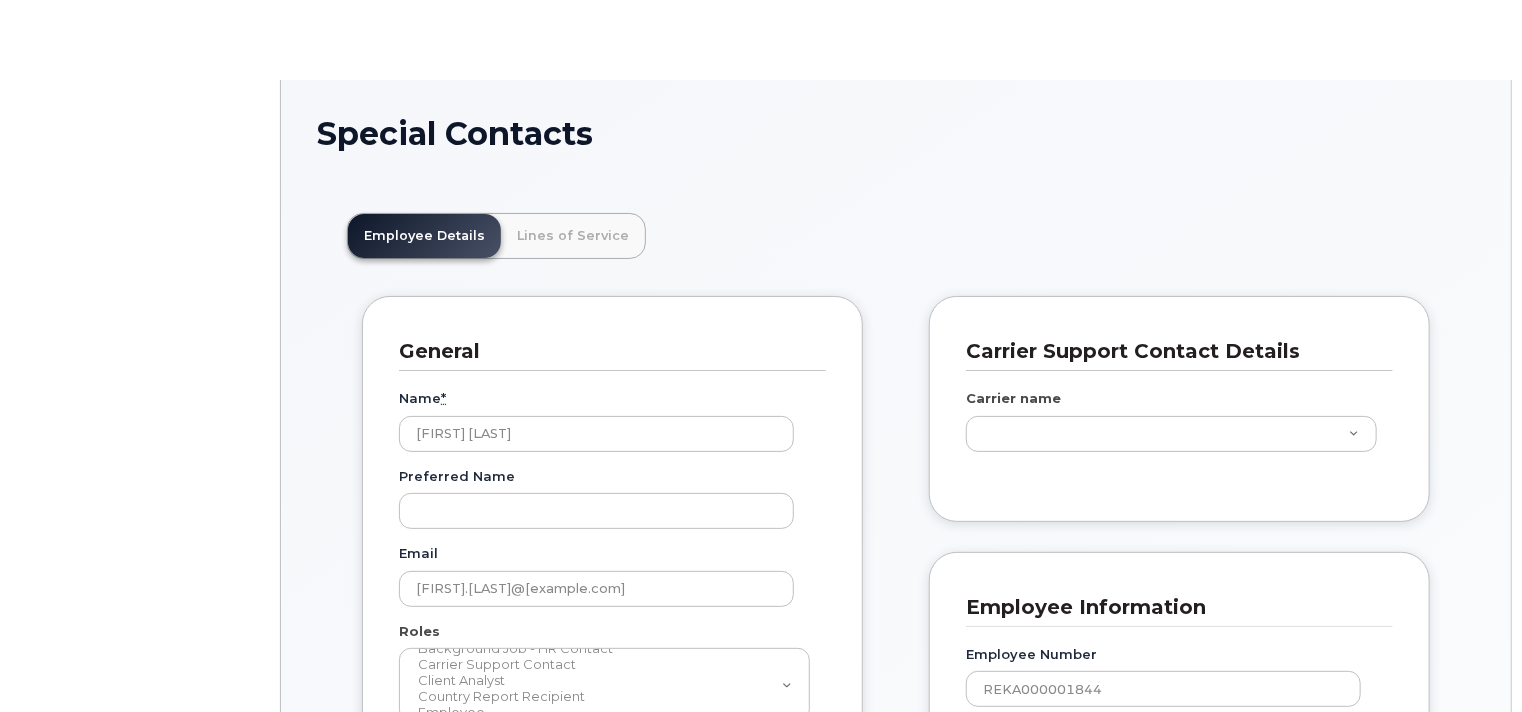 type on "[NUMBER]" 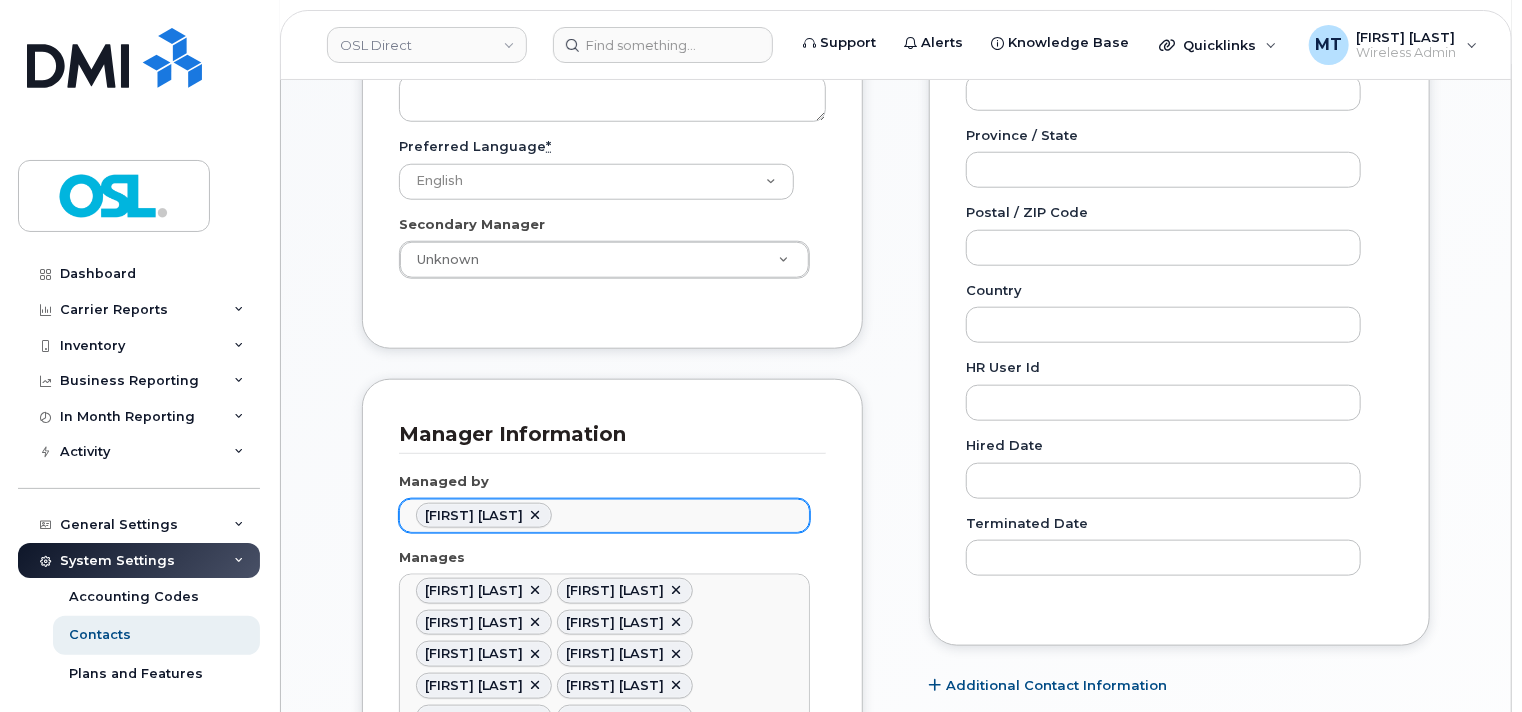 scroll, scrollTop: 1005, scrollLeft: 0, axis: vertical 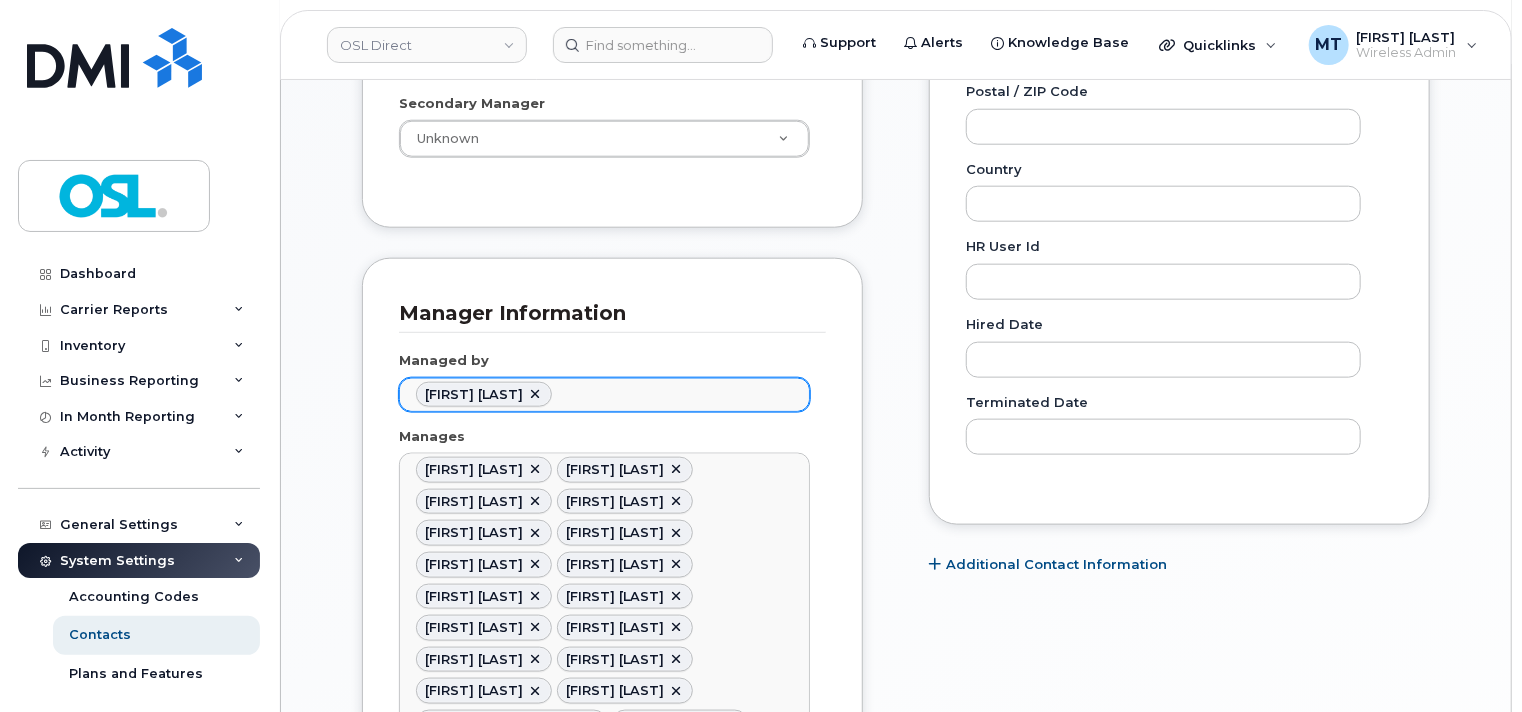 click 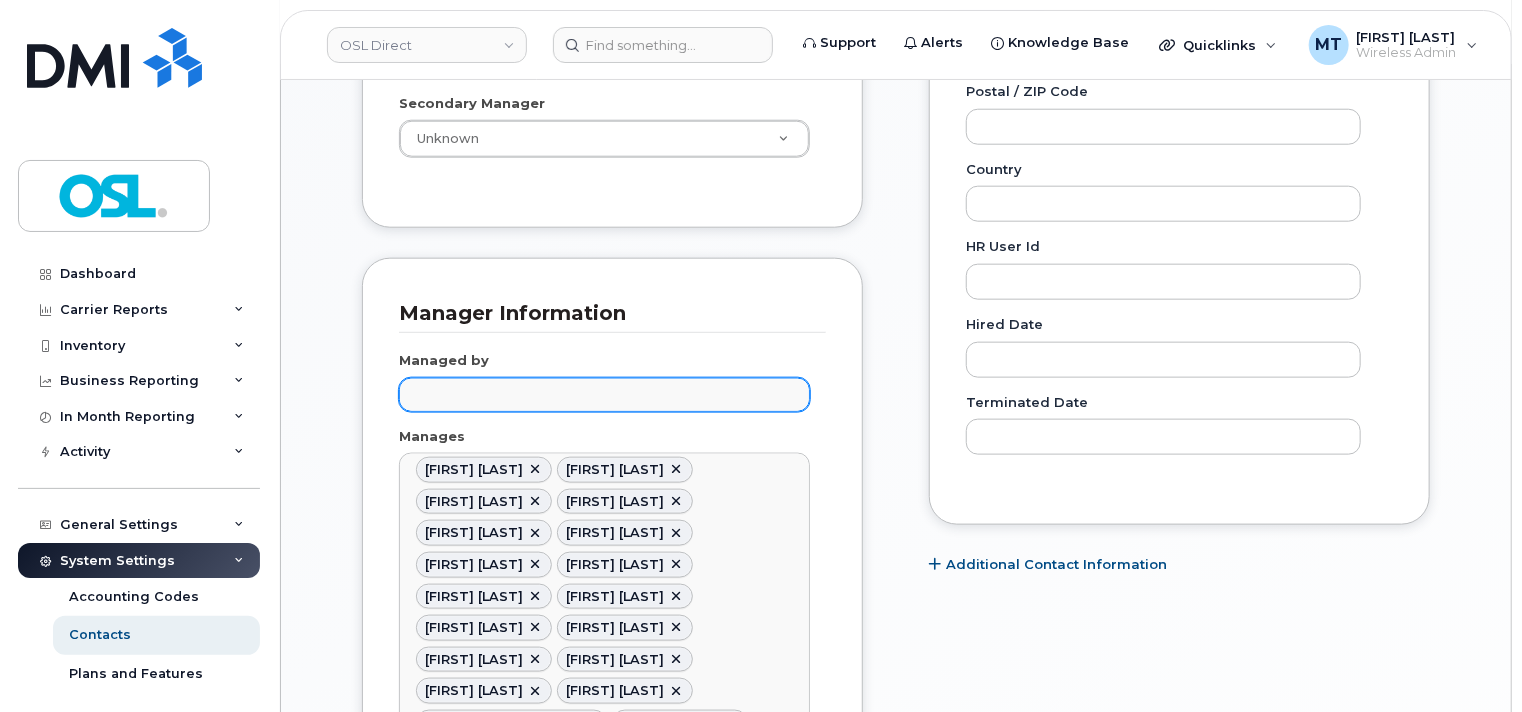 type on "Managed by" 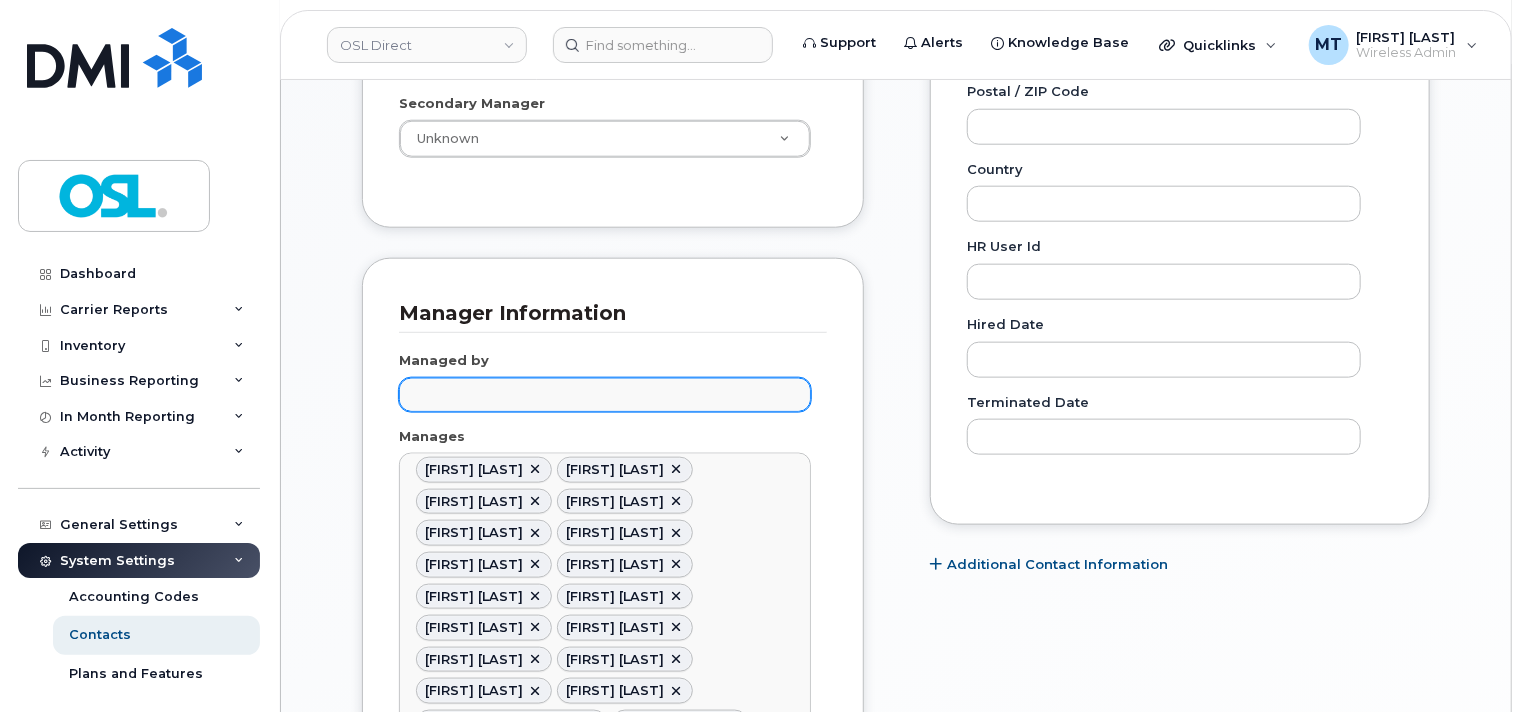 paste on "Maurivez" 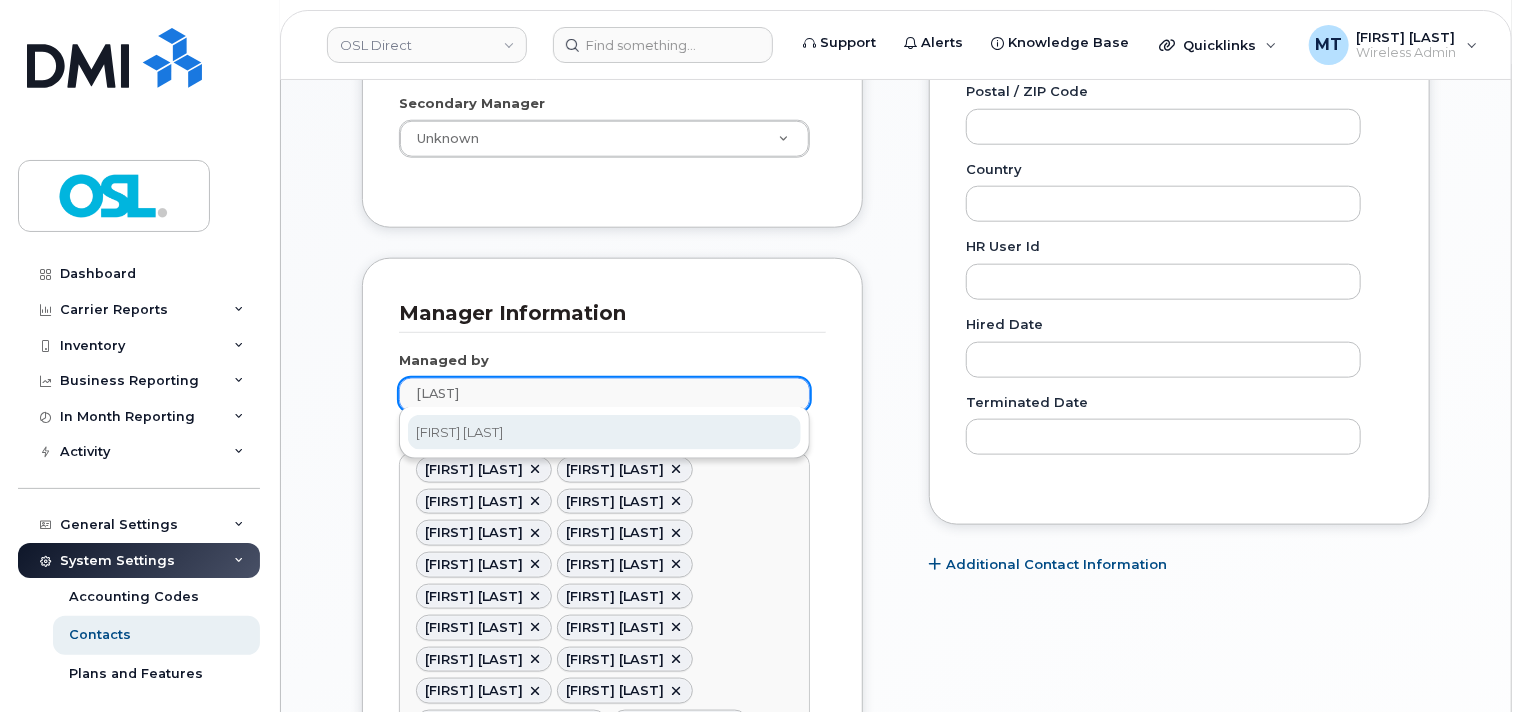 type on "Maurivez" 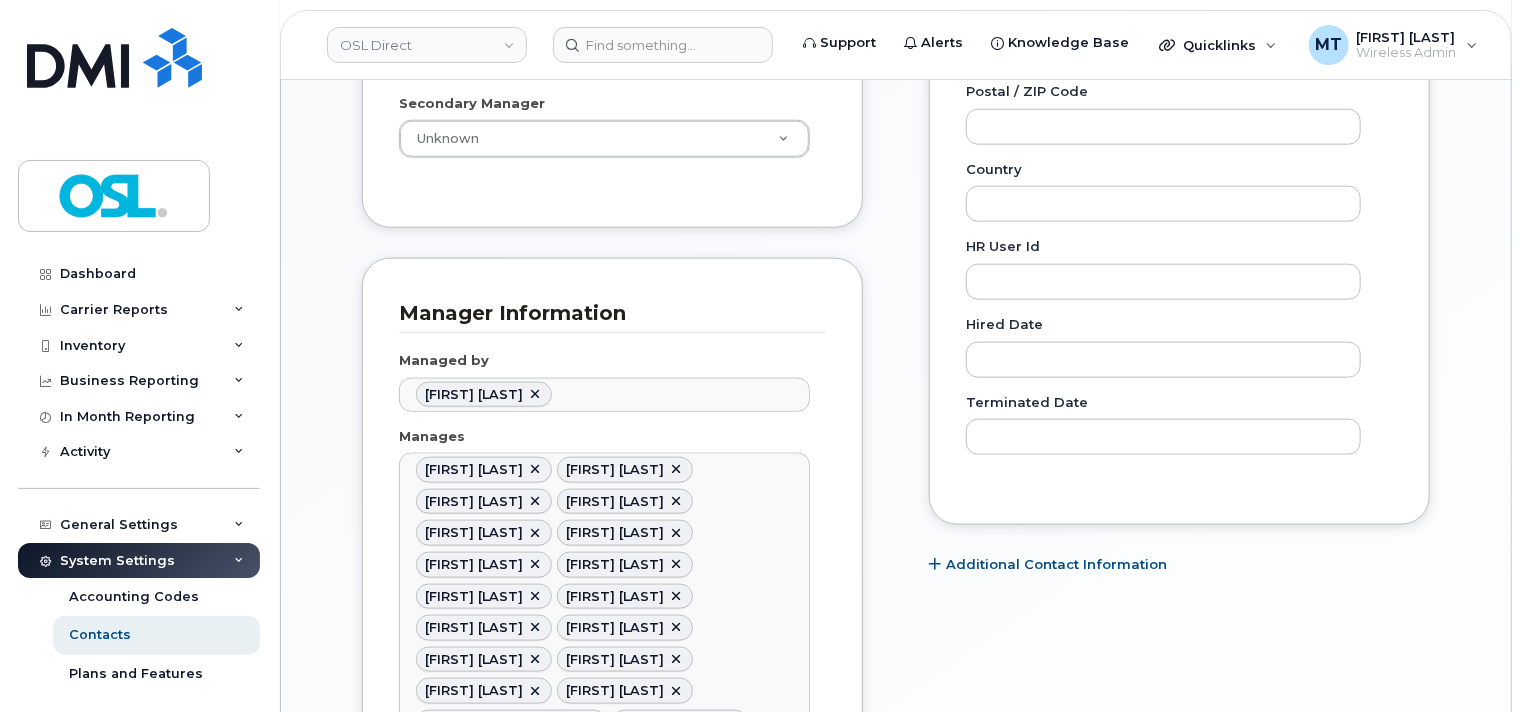 scroll, scrollTop: 1605, scrollLeft: 0, axis: vertical 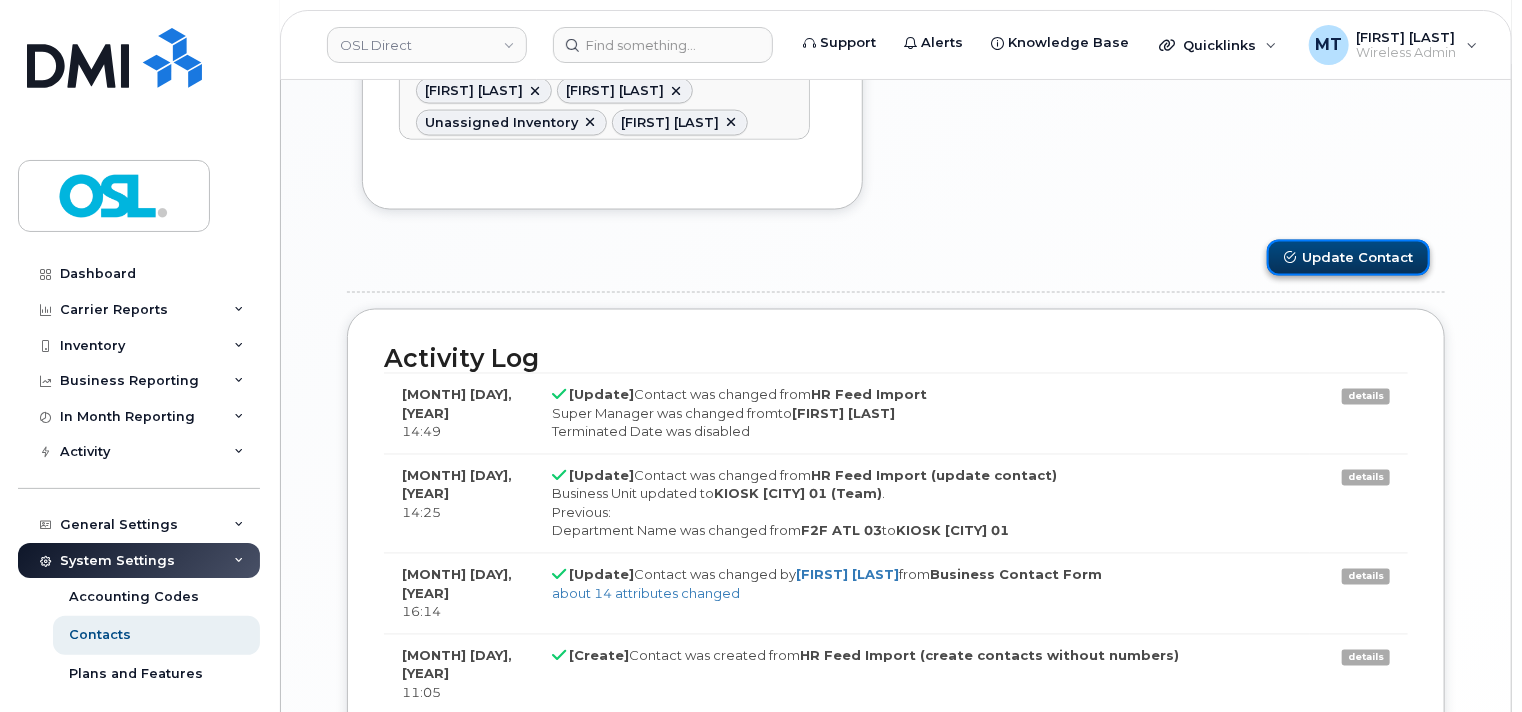 click on "Update Contact" 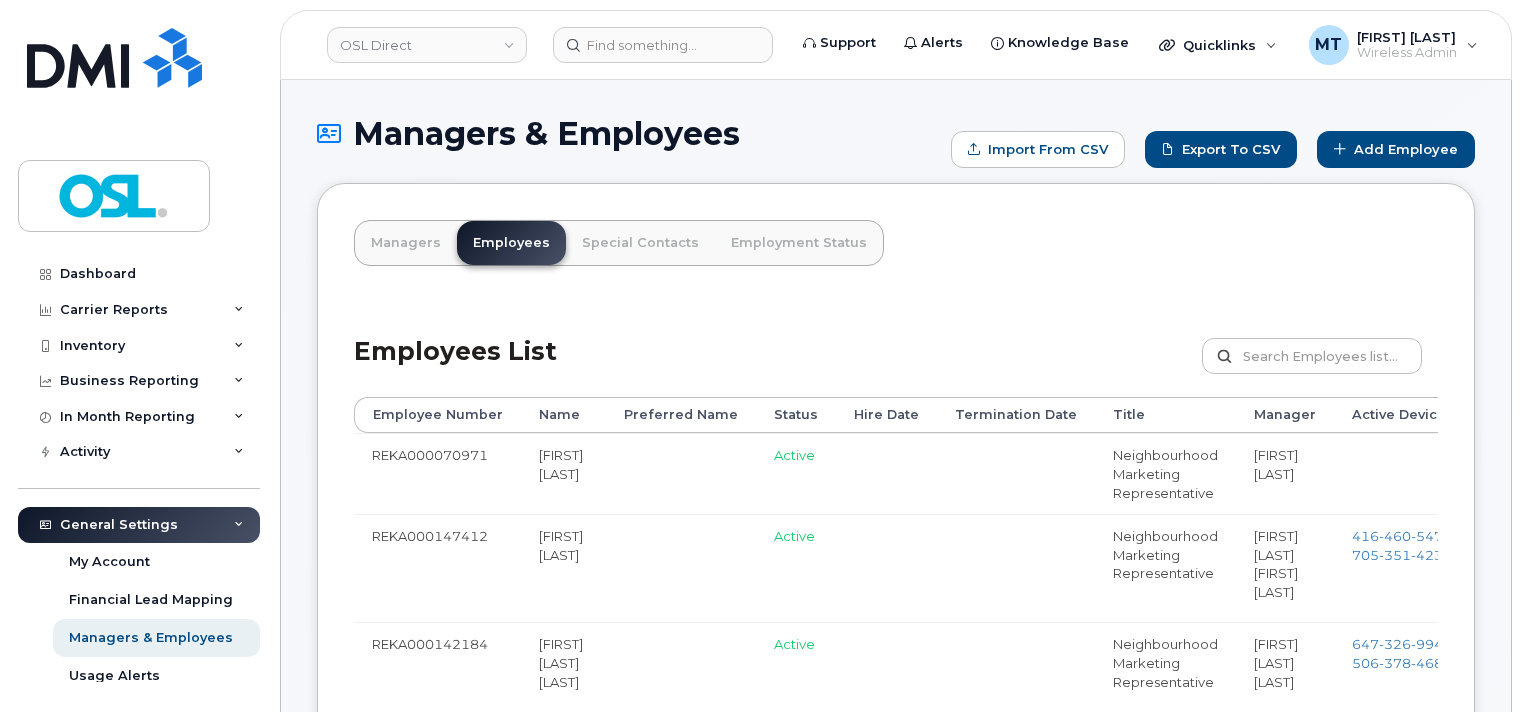 scroll, scrollTop: 0, scrollLeft: 0, axis: both 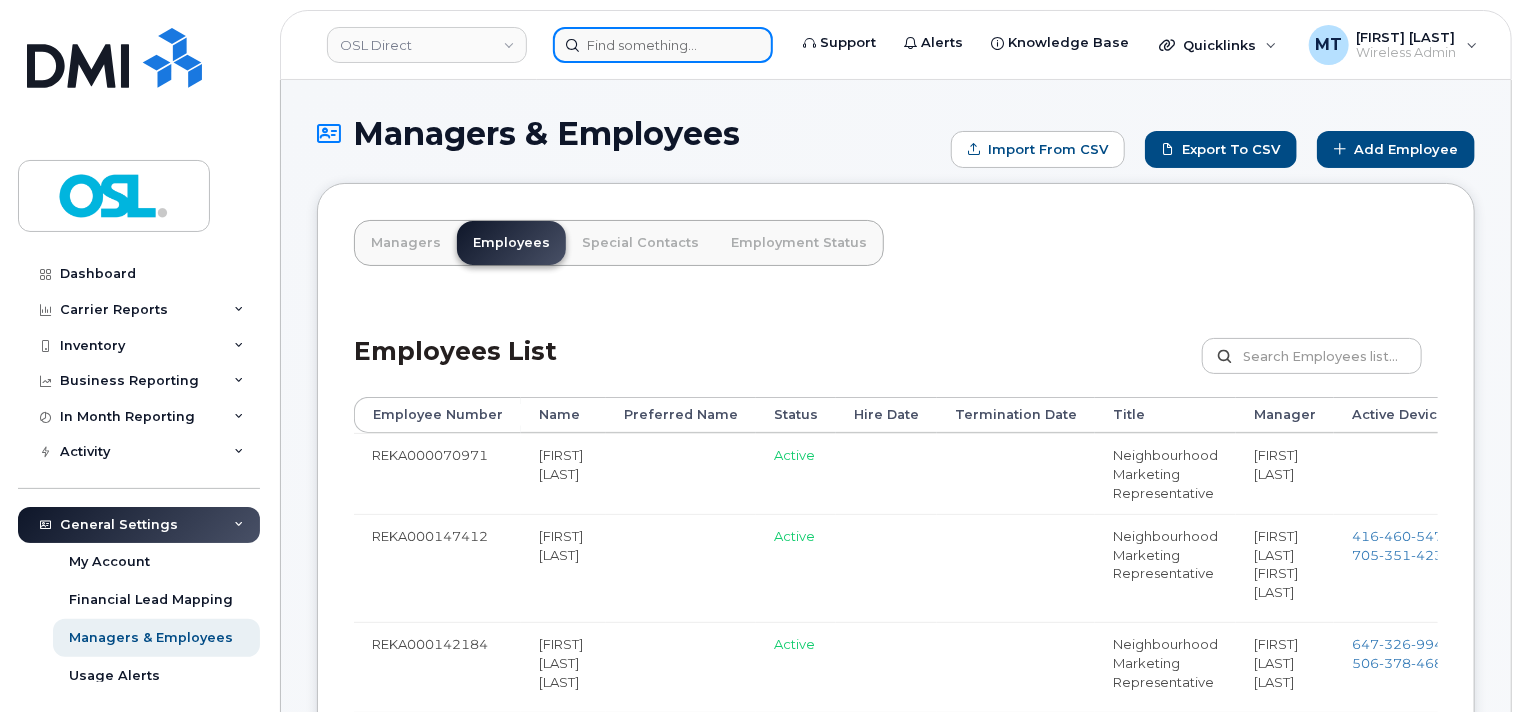 click at bounding box center [663, 45] 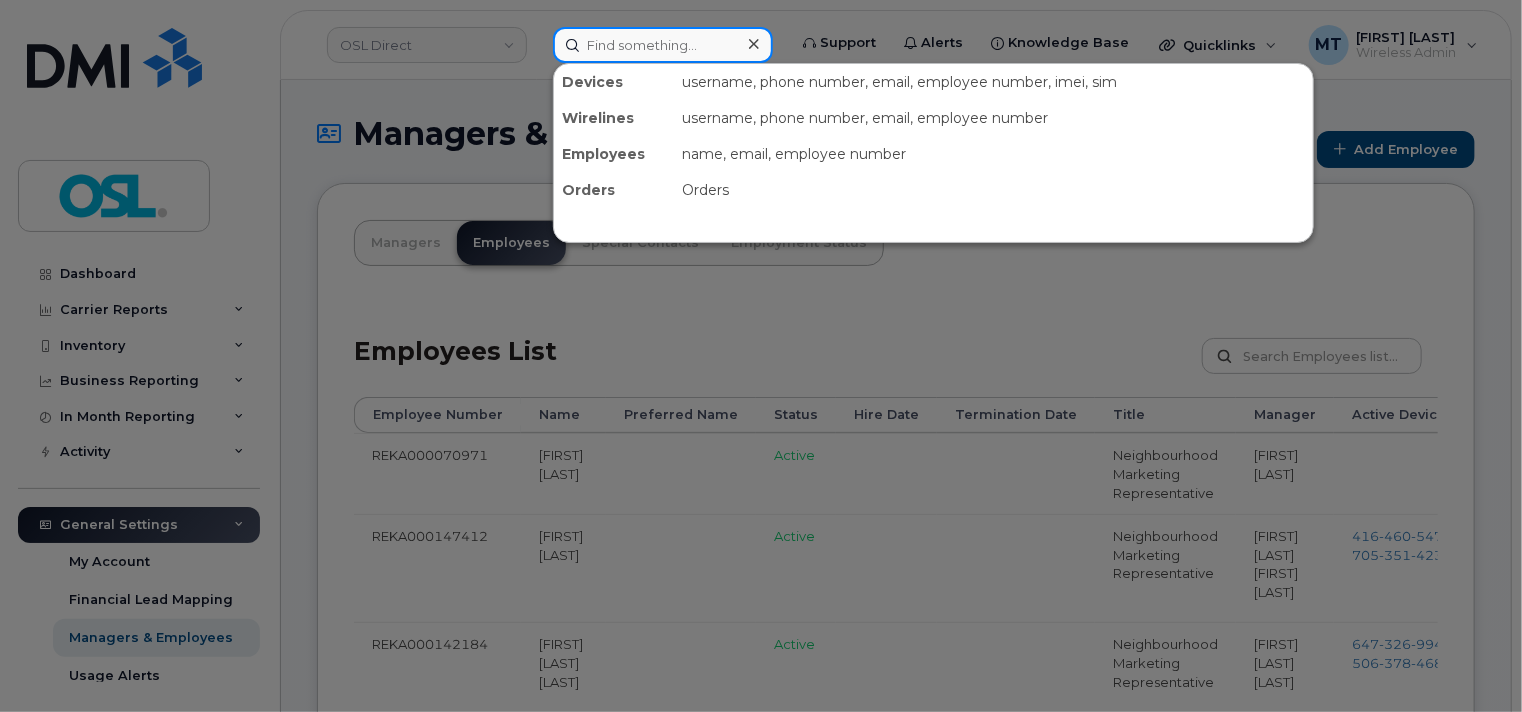 paste on "[EMAIL]" 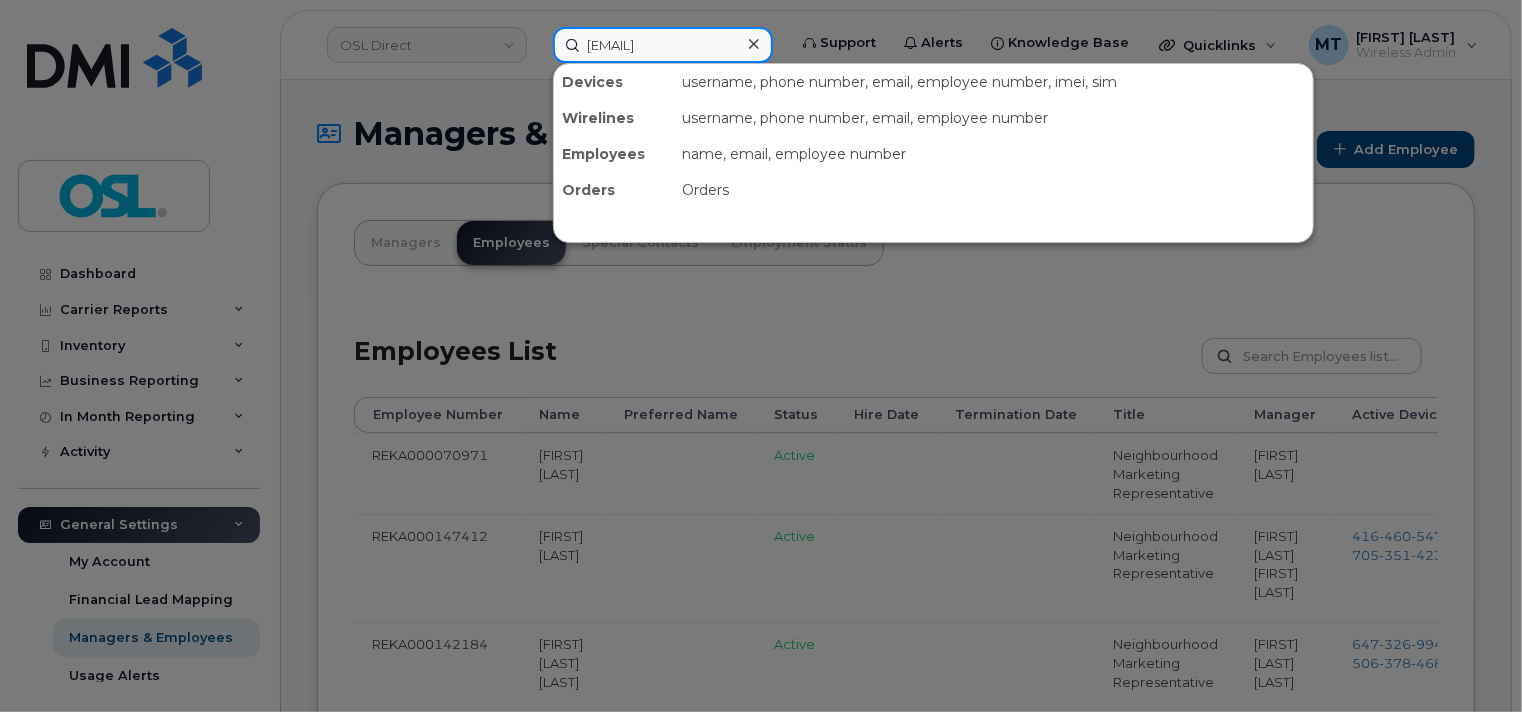 type on "[EMAIL]" 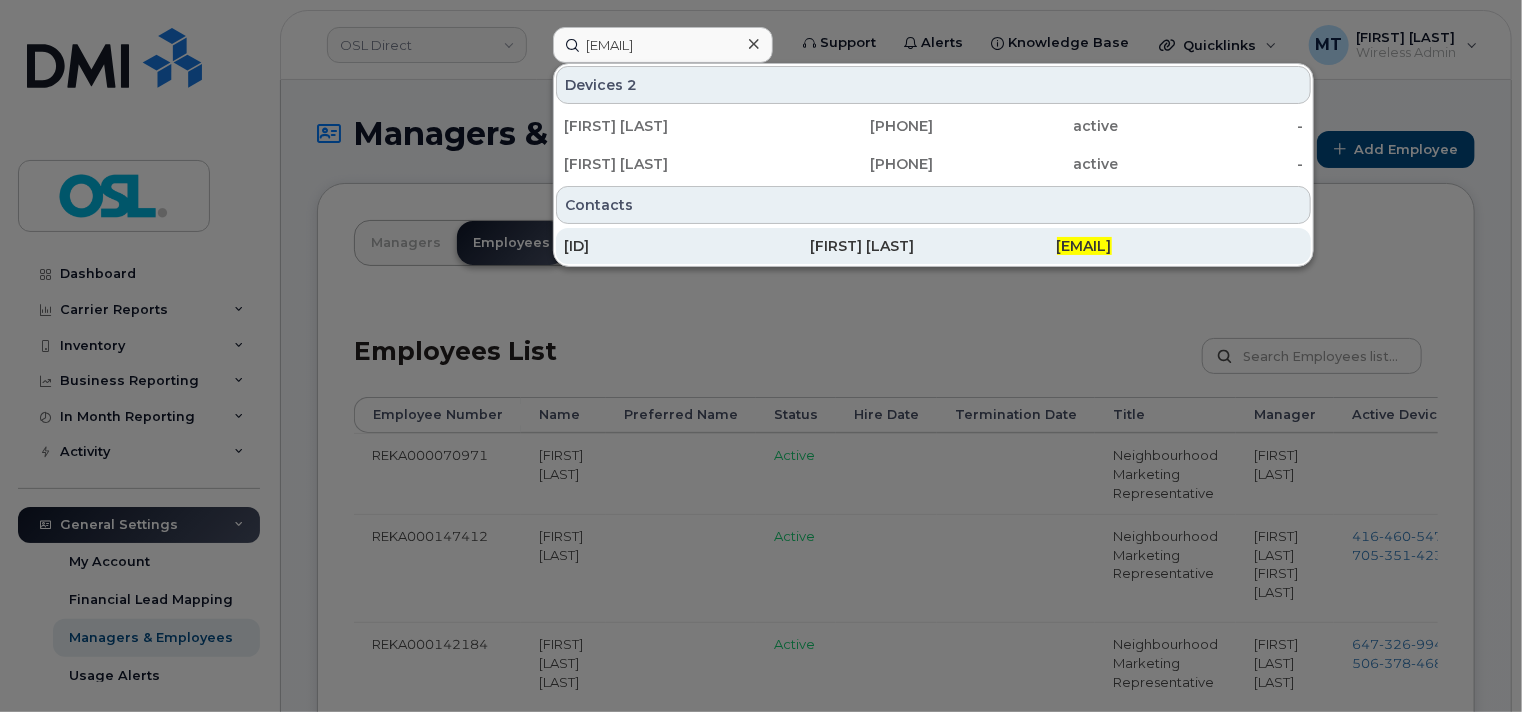 click on "[DOCUMENT_ID]" at bounding box center [687, 246] 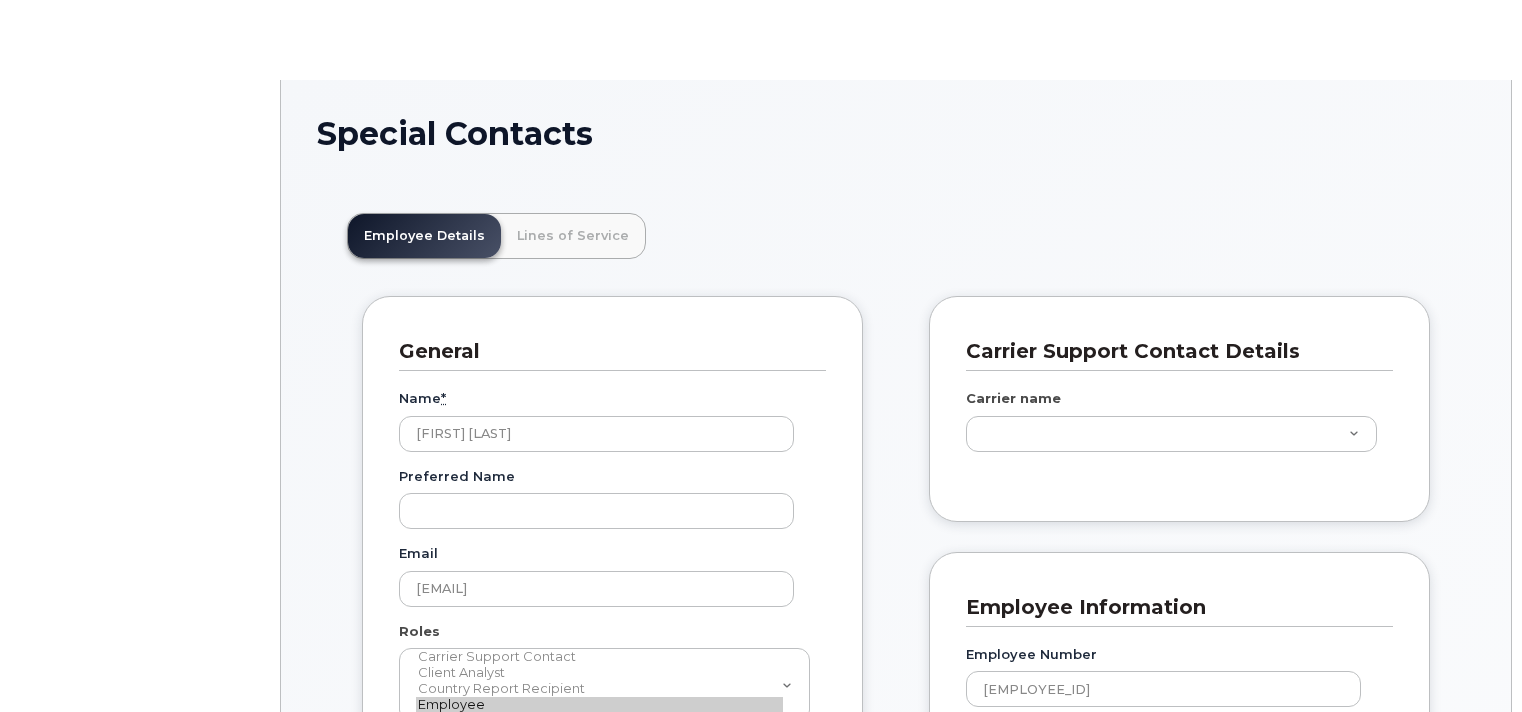 scroll, scrollTop: 0, scrollLeft: 0, axis: both 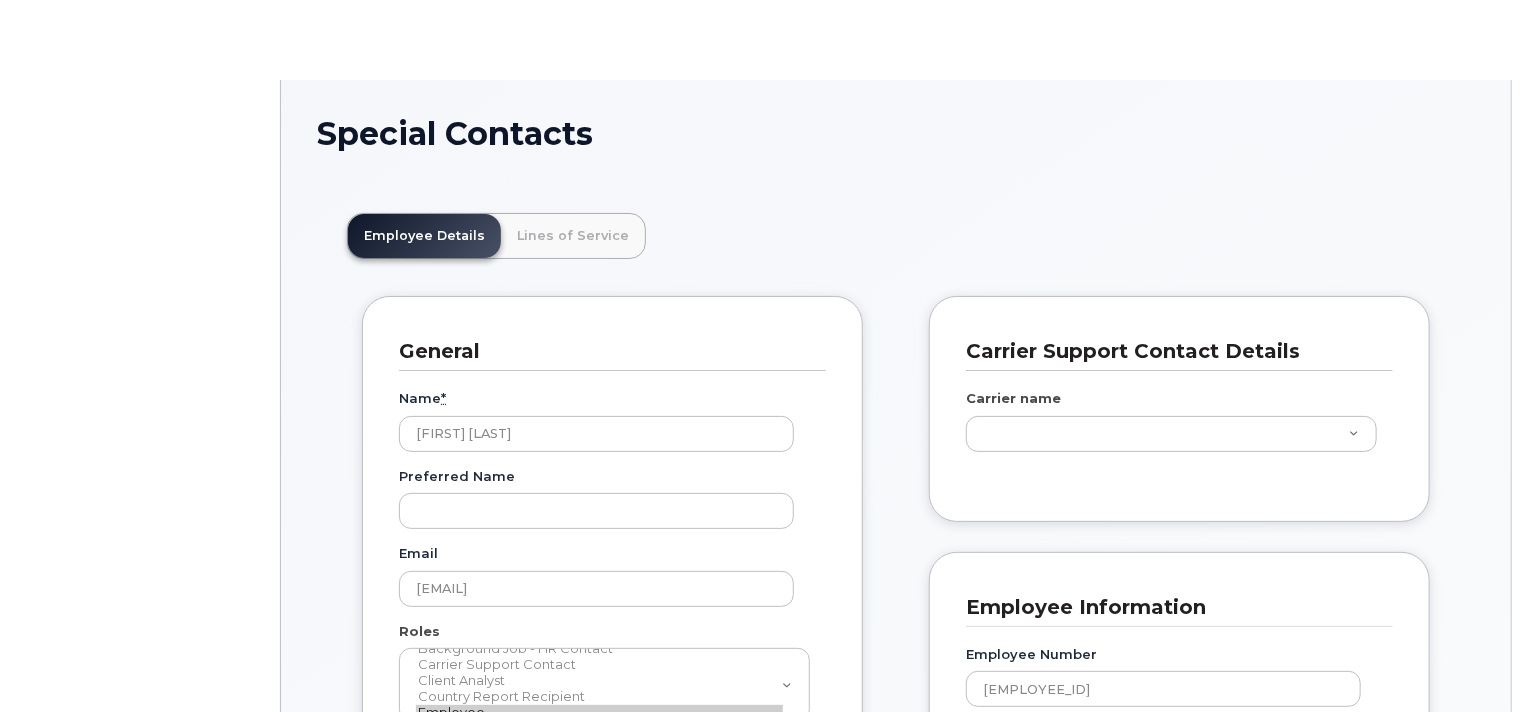 type on "5803722" 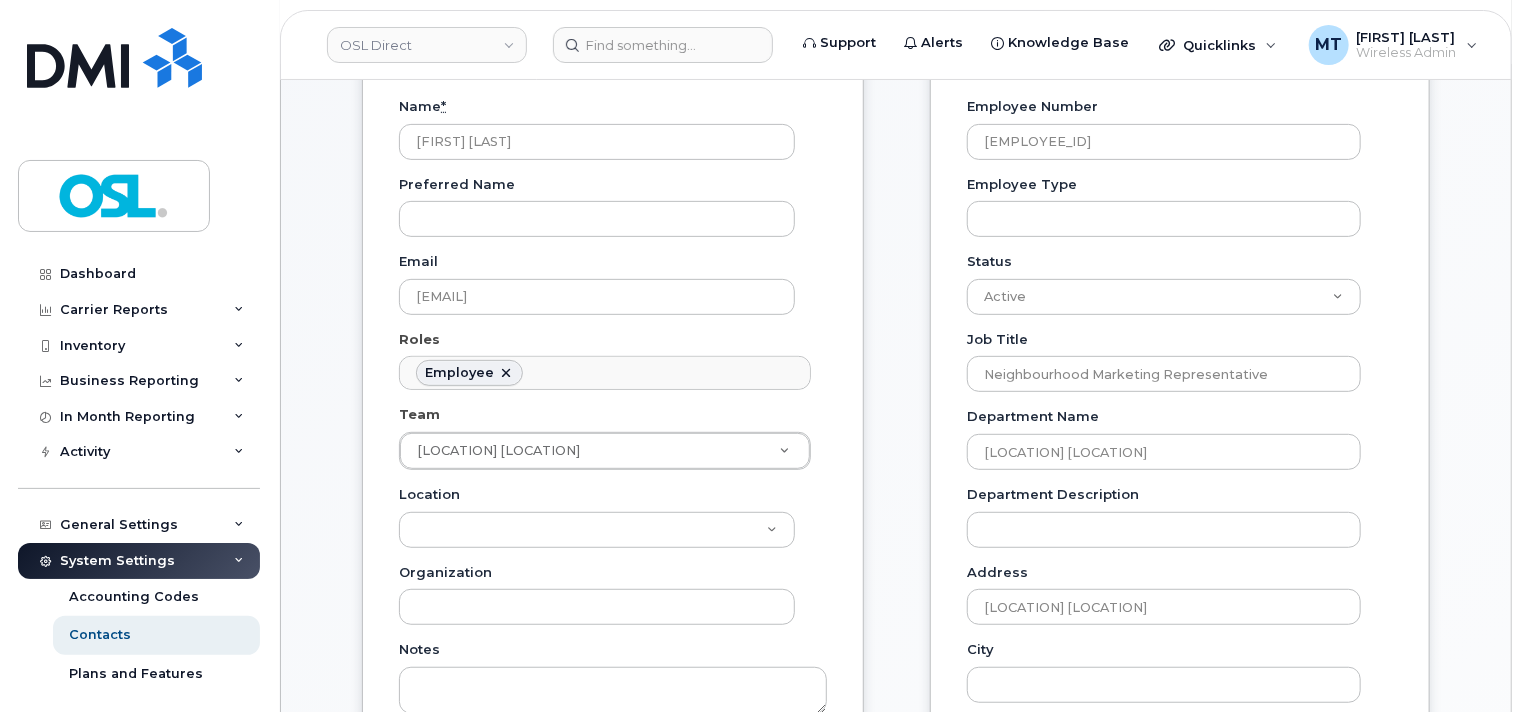 scroll, scrollTop: 300, scrollLeft: 0, axis: vertical 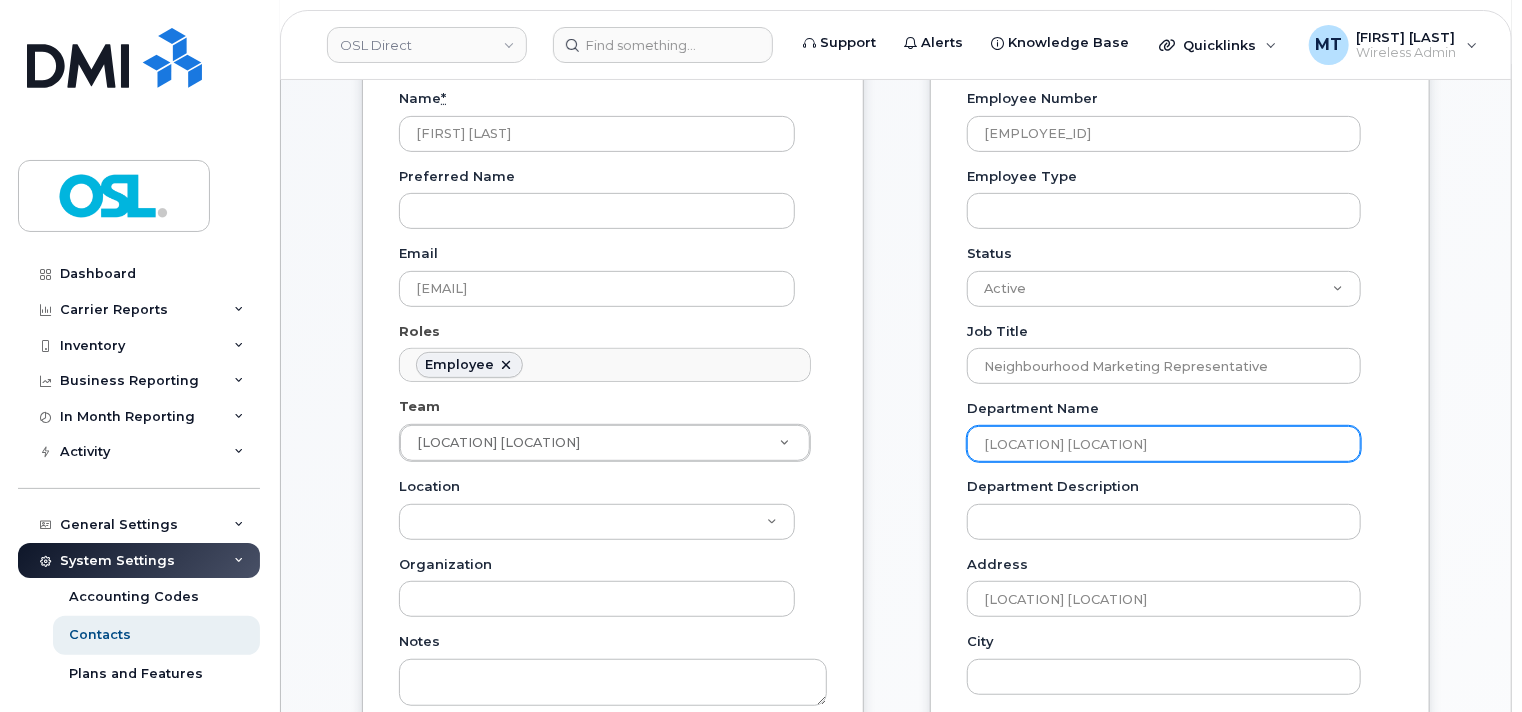 drag, startPoint x: 1179, startPoint y: 455, endPoint x: 956, endPoint y: 453, distance: 223.00897 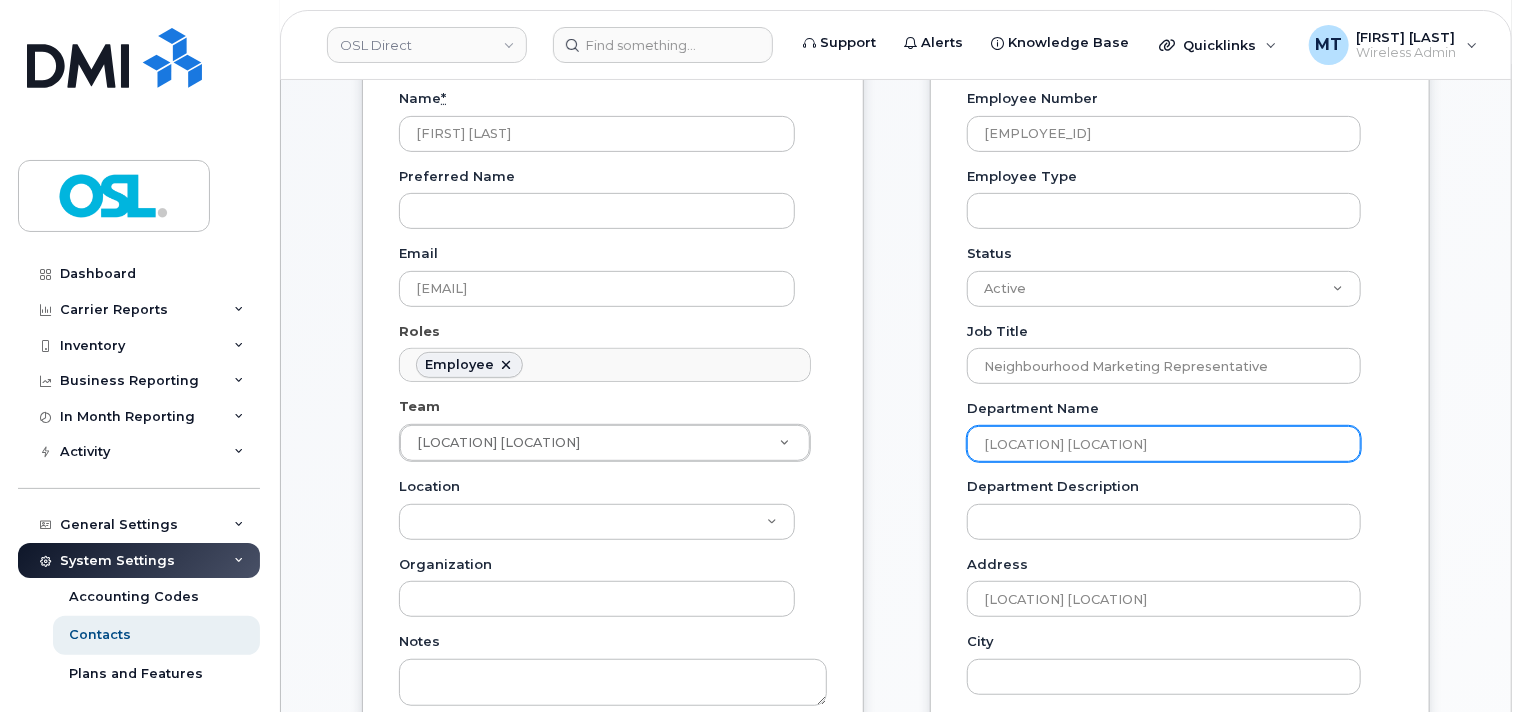 click on "Employee Information
Employee Number [EMPLOYEE_ID]
Employee Type
Status
Active
On-Leave
Long Term
Short Term
Maternity Leave
Temp Layoff
Inactive
Job Title Neighbourhood Marketing Representative
Department Name [DEPARTMENT_CODE]
Department Description
Address [DEPARTMENT_CODE]
City
Province / State
Postal / ZIP Code
Country
HR user id
Hired Date
Terminated Date" 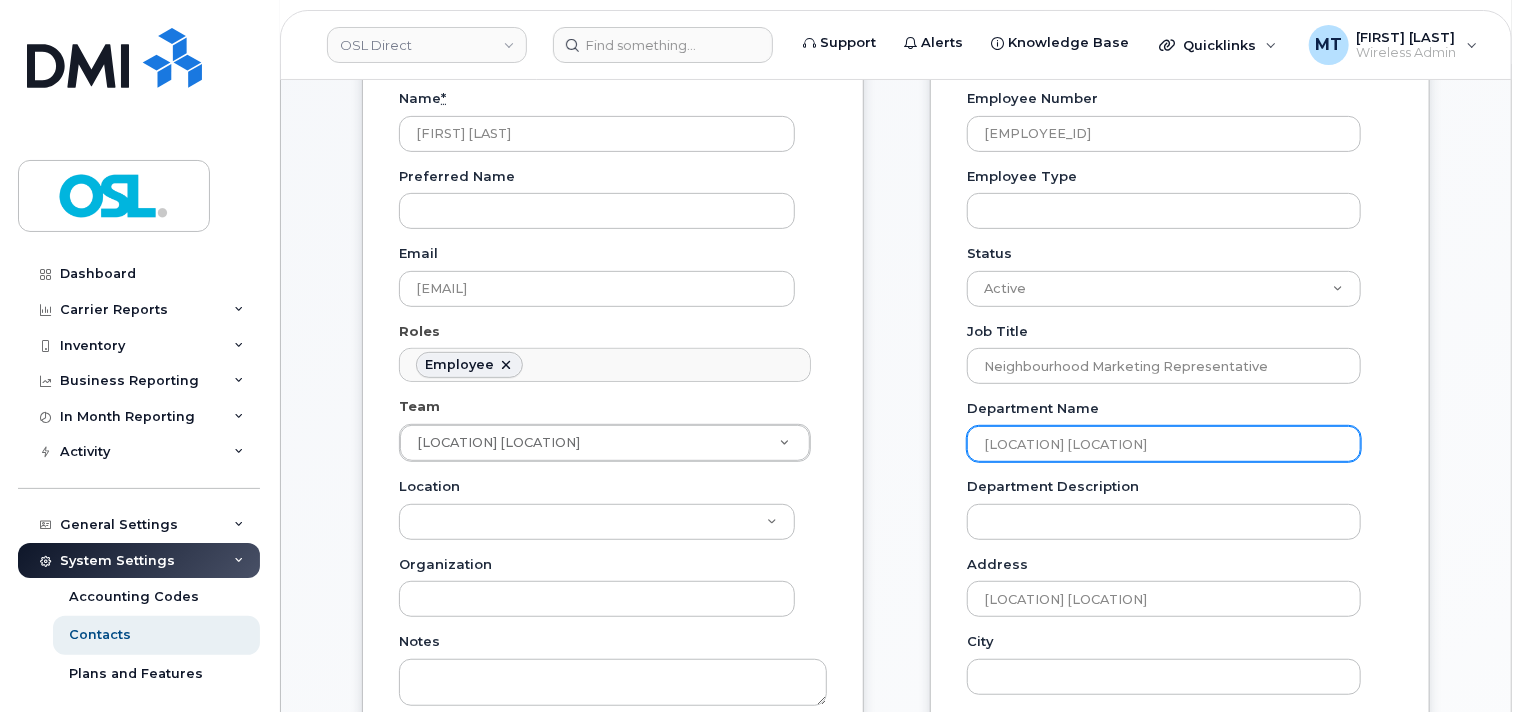 paste on "[LOCATION] [LOCATION]" 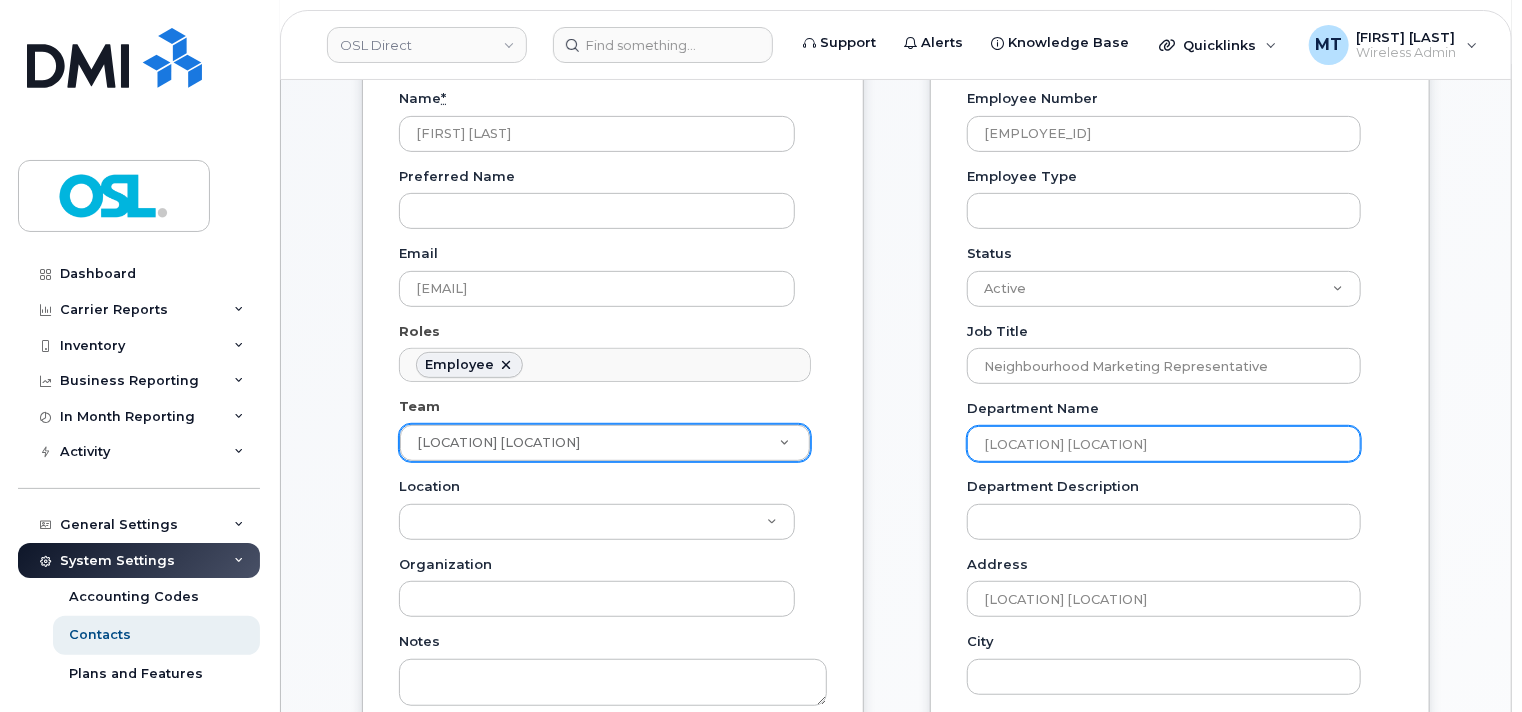 type on "MDU ATL 01" 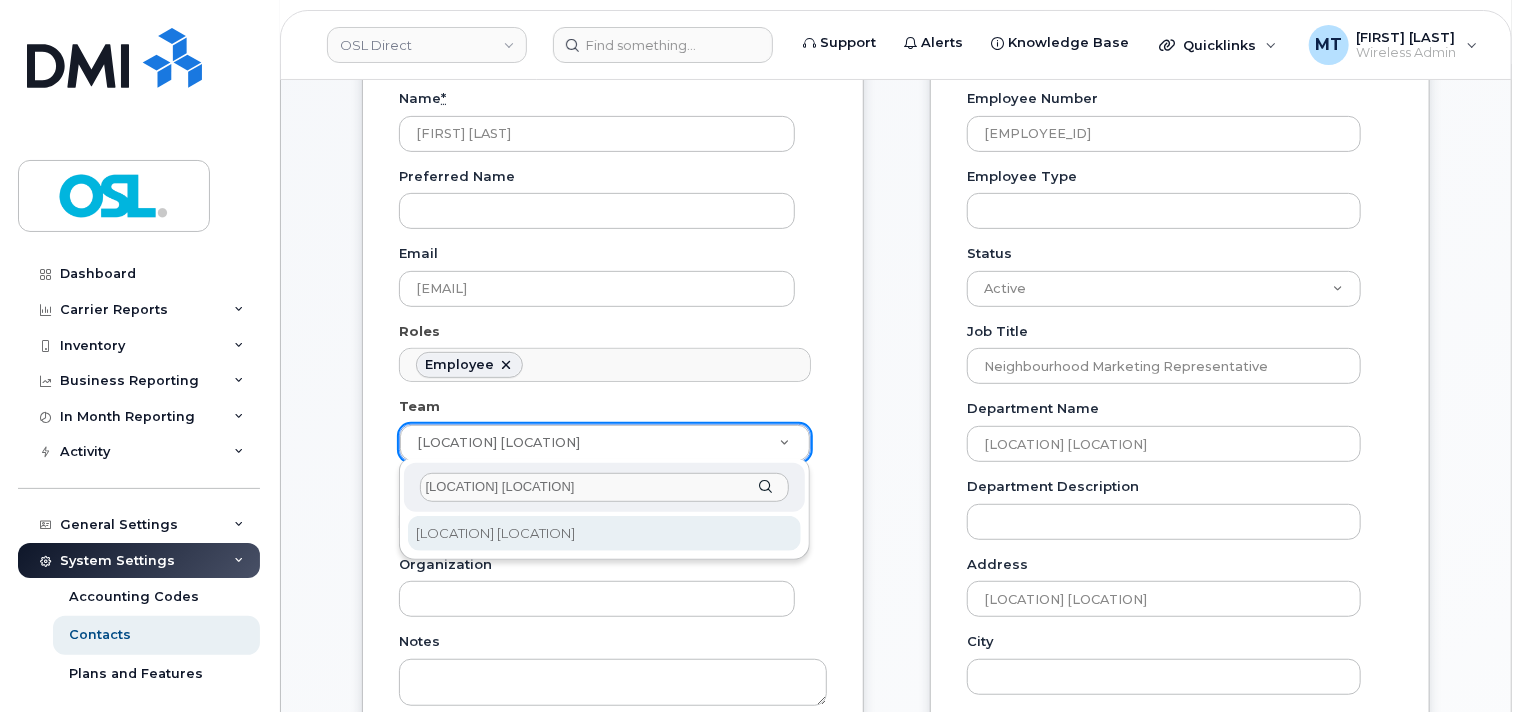type on "MDU ATL 01" 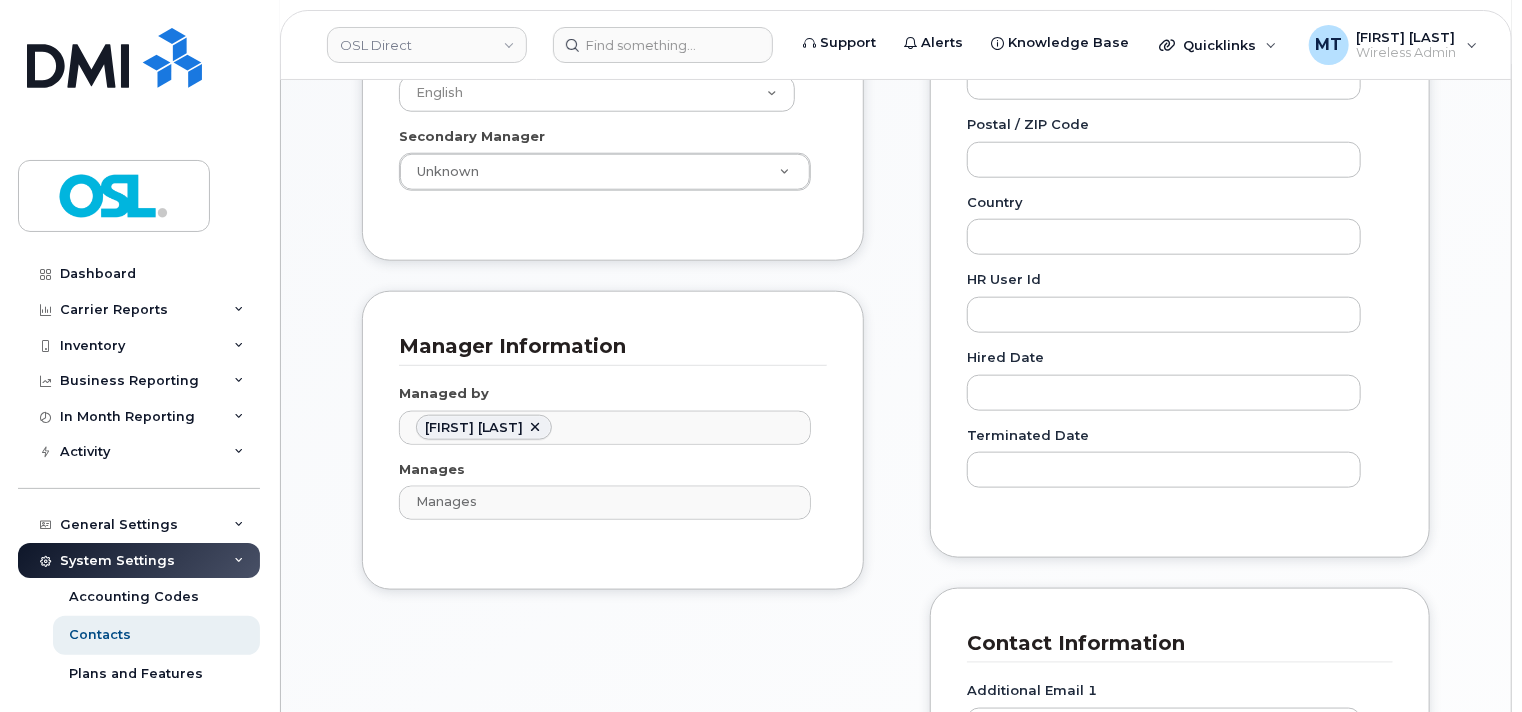 scroll, scrollTop: 1000, scrollLeft: 0, axis: vertical 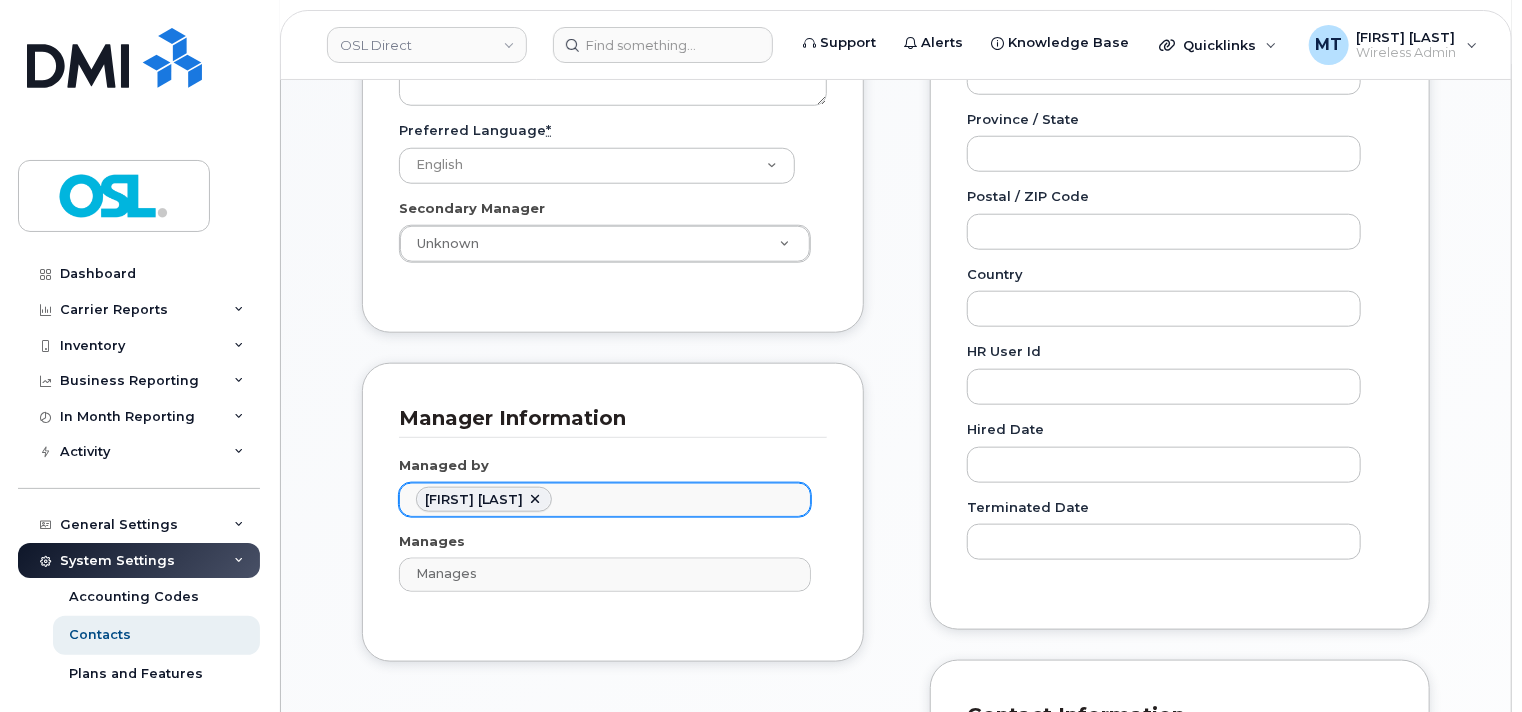click 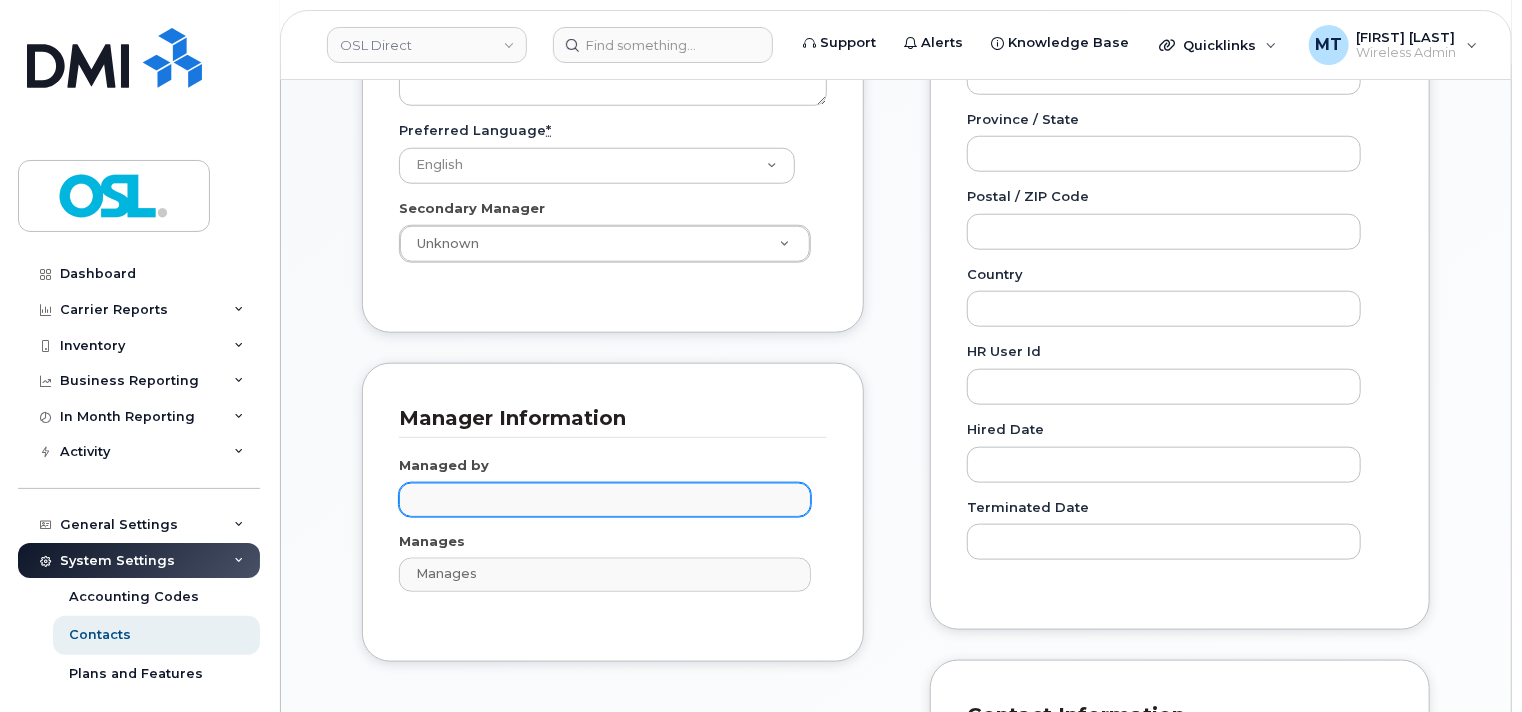 paste on "[FIRST] [LAST]" 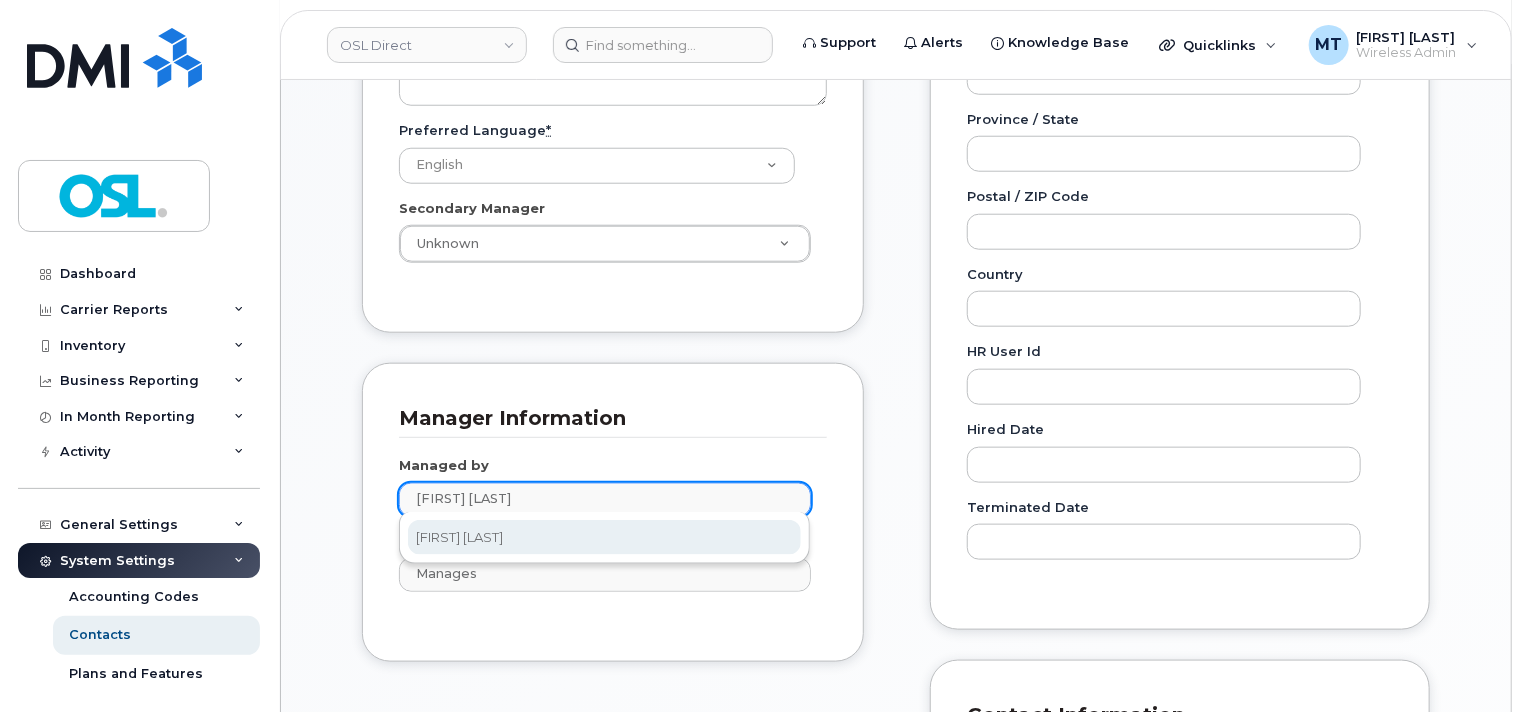 type on "[FIRST] [LAST]" 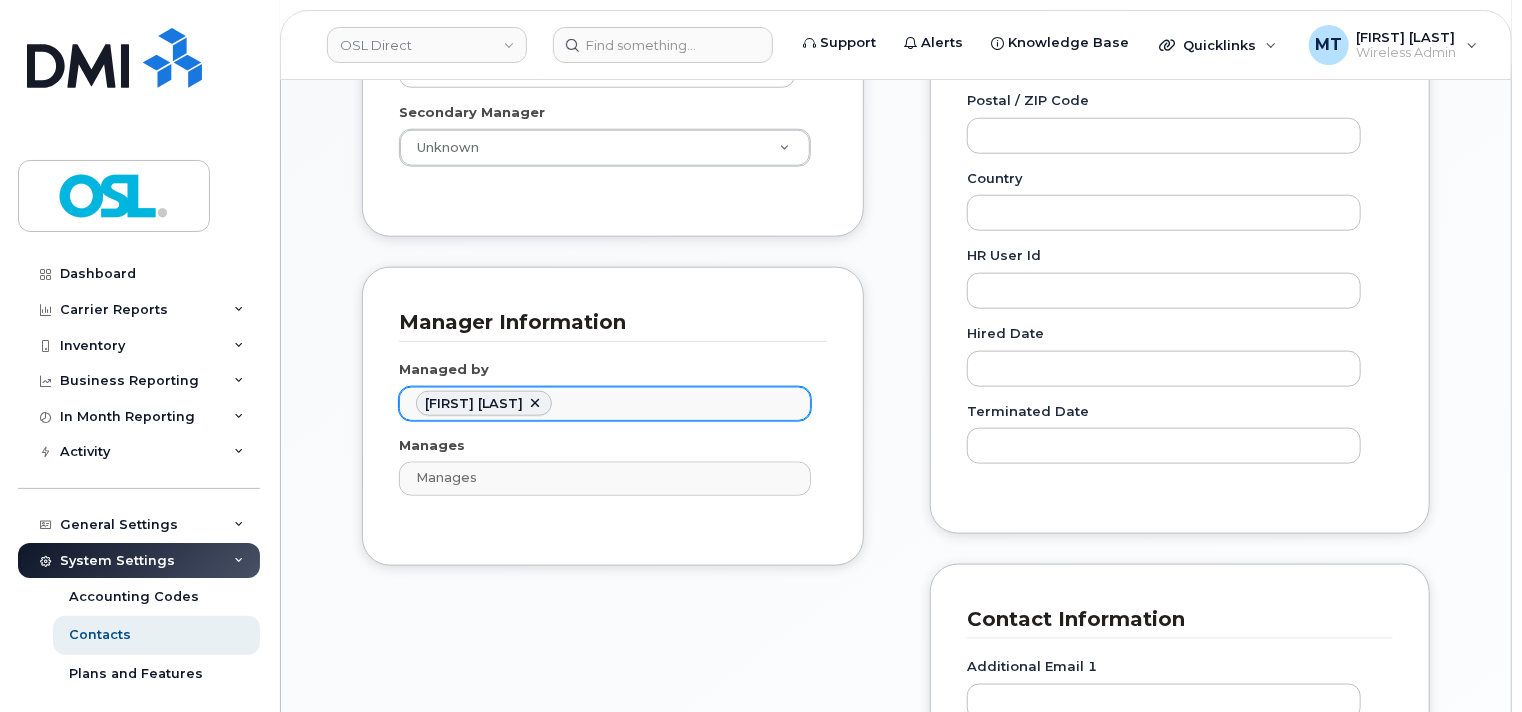 scroll, scrollTop: 1300, scrollLeft: 0, axis: vertical 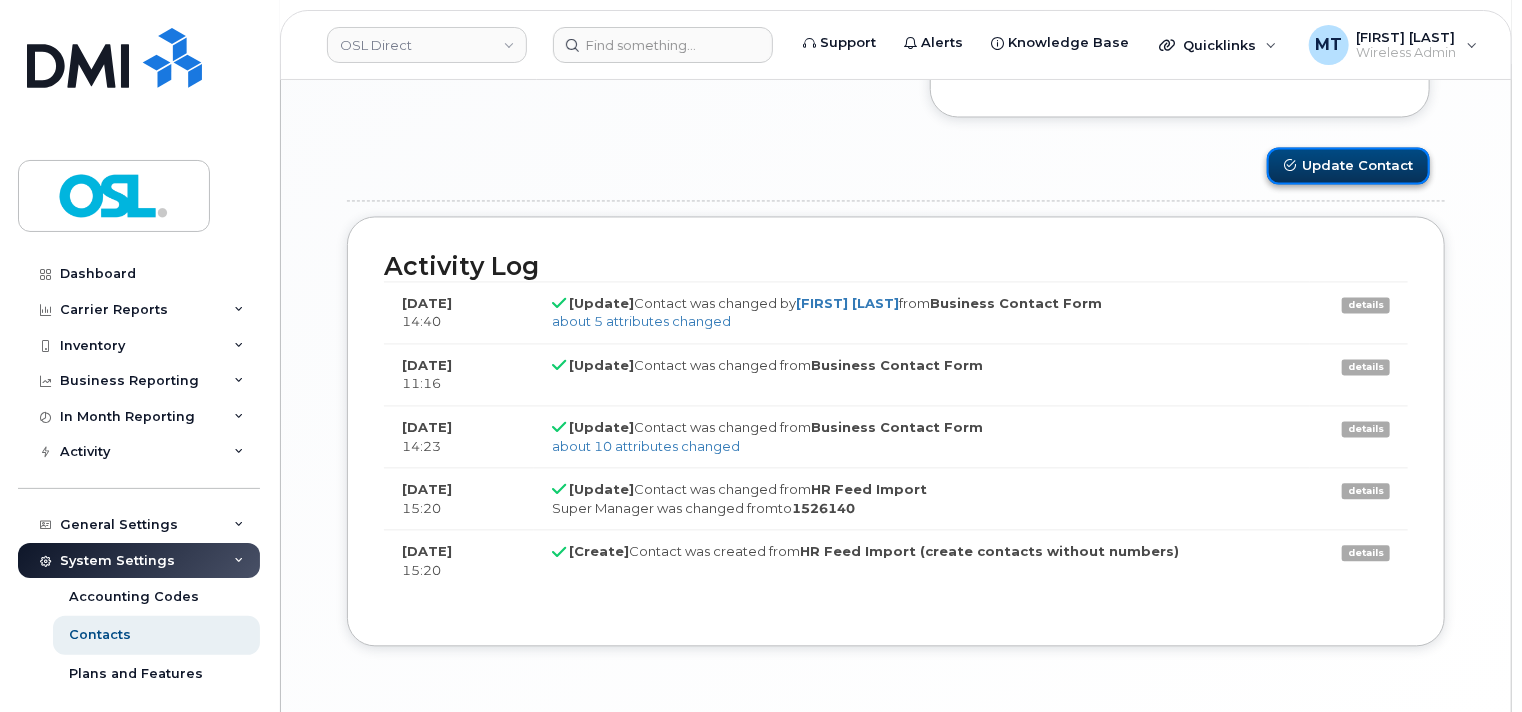 click on "Update Contact" 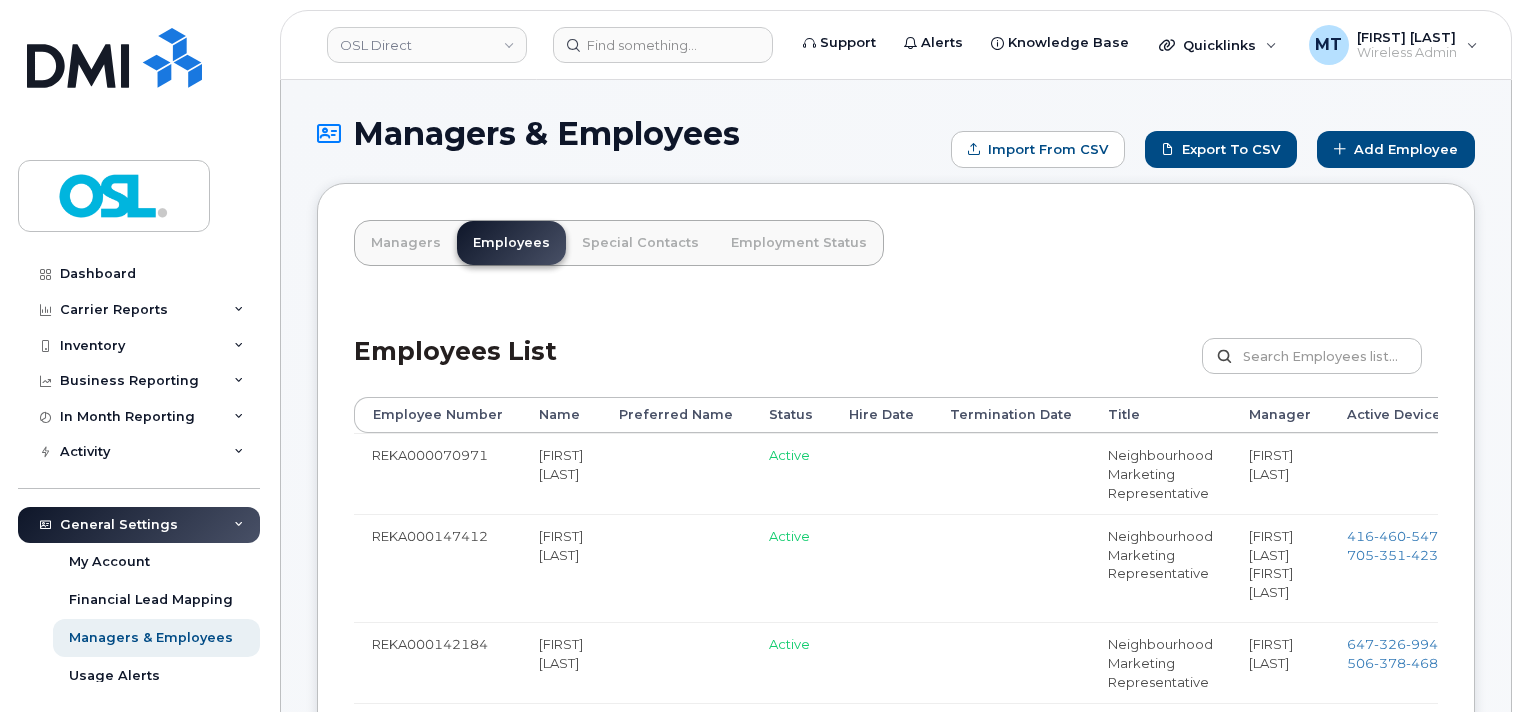 scroll, scrollTop: 0, scrollLeft: 0, axis: both 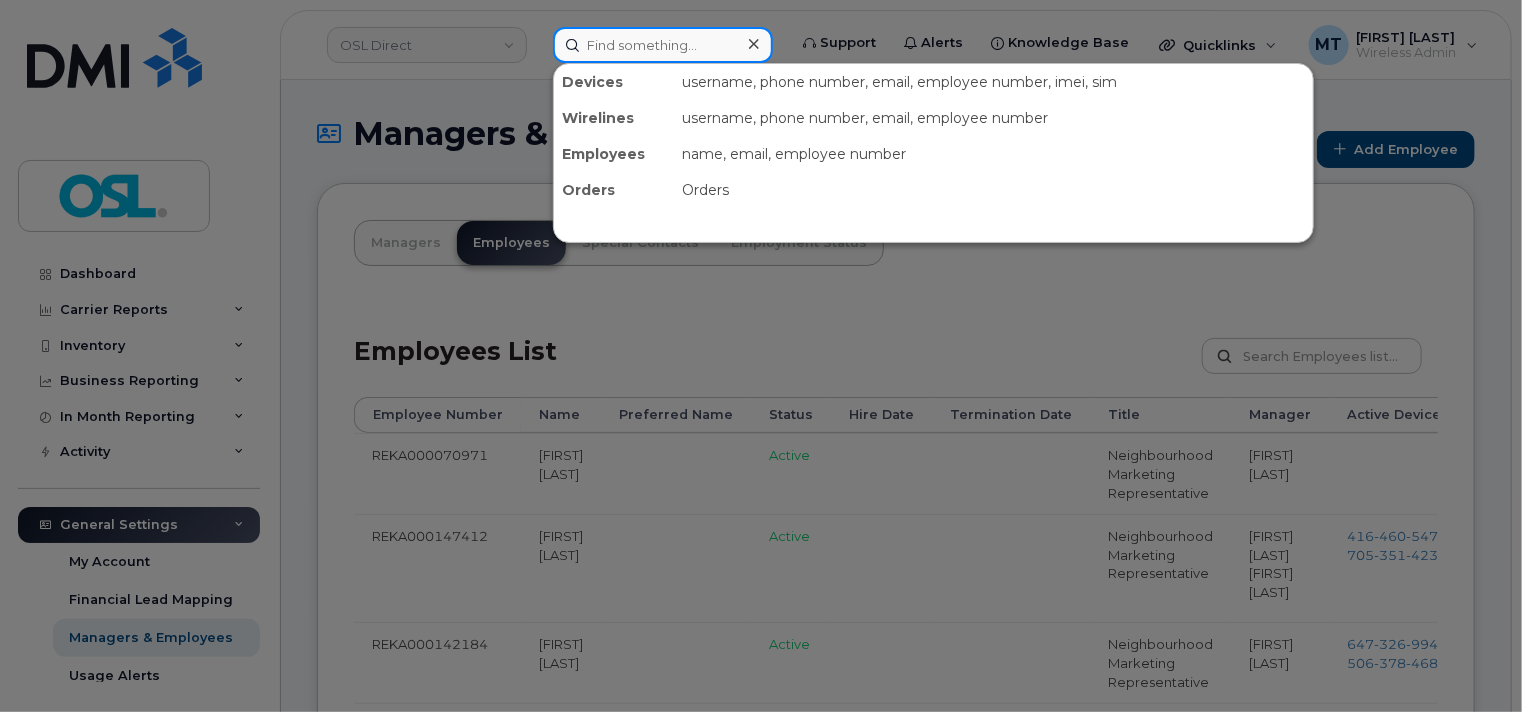 click at bounding box center [663, 45] 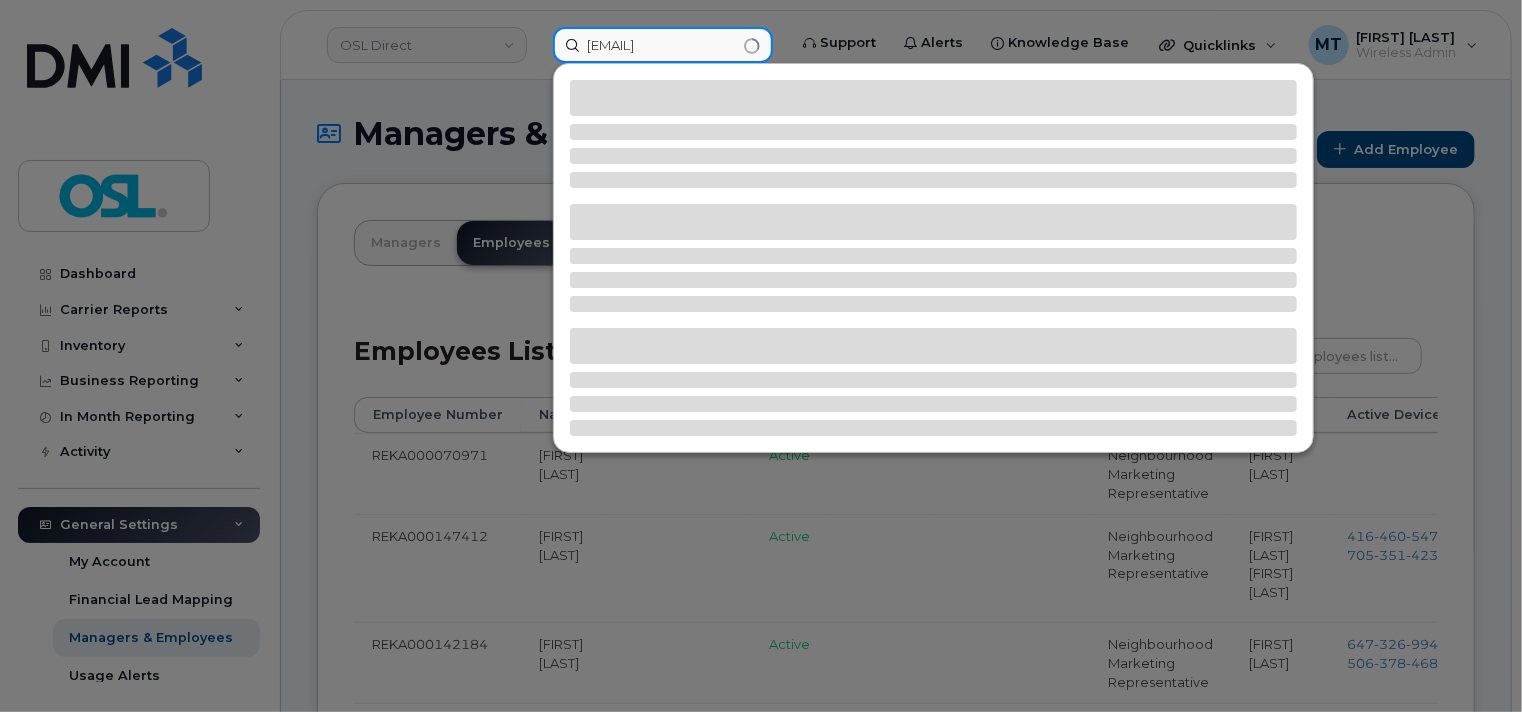 type on "[EMAIL]" 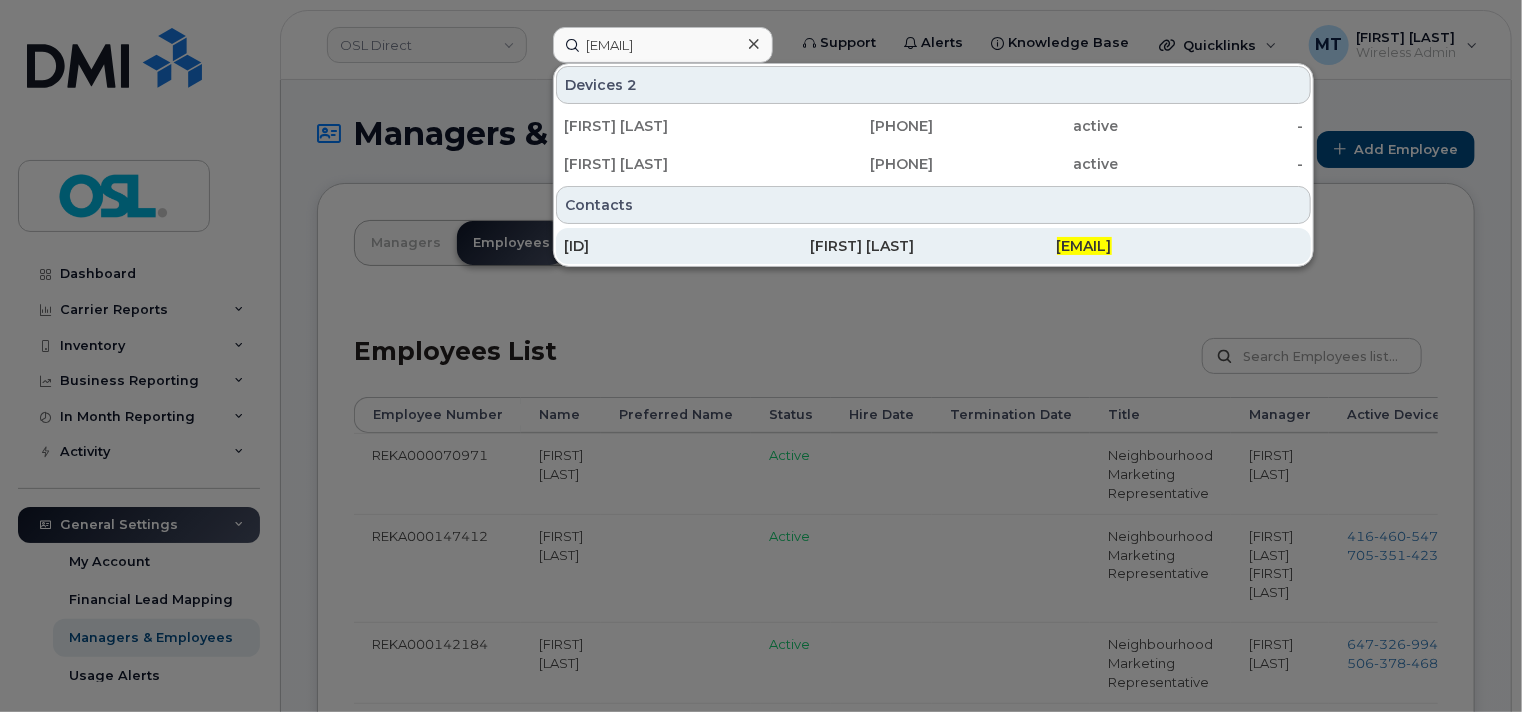 click on "[DOCUMENT_ID]" at bounding box center (687, 246) 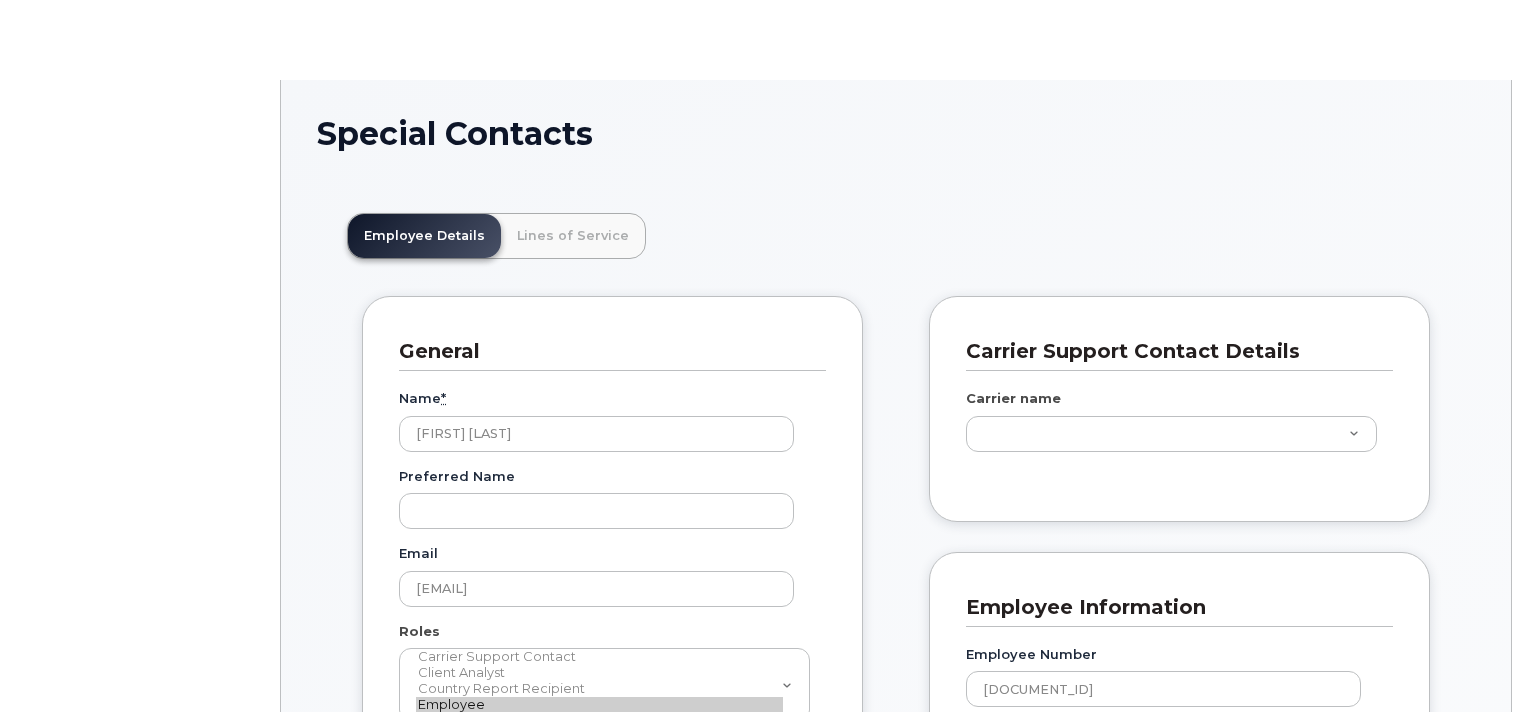 scroll, scrollTop: 0, scrollLeft: 0, axis: both 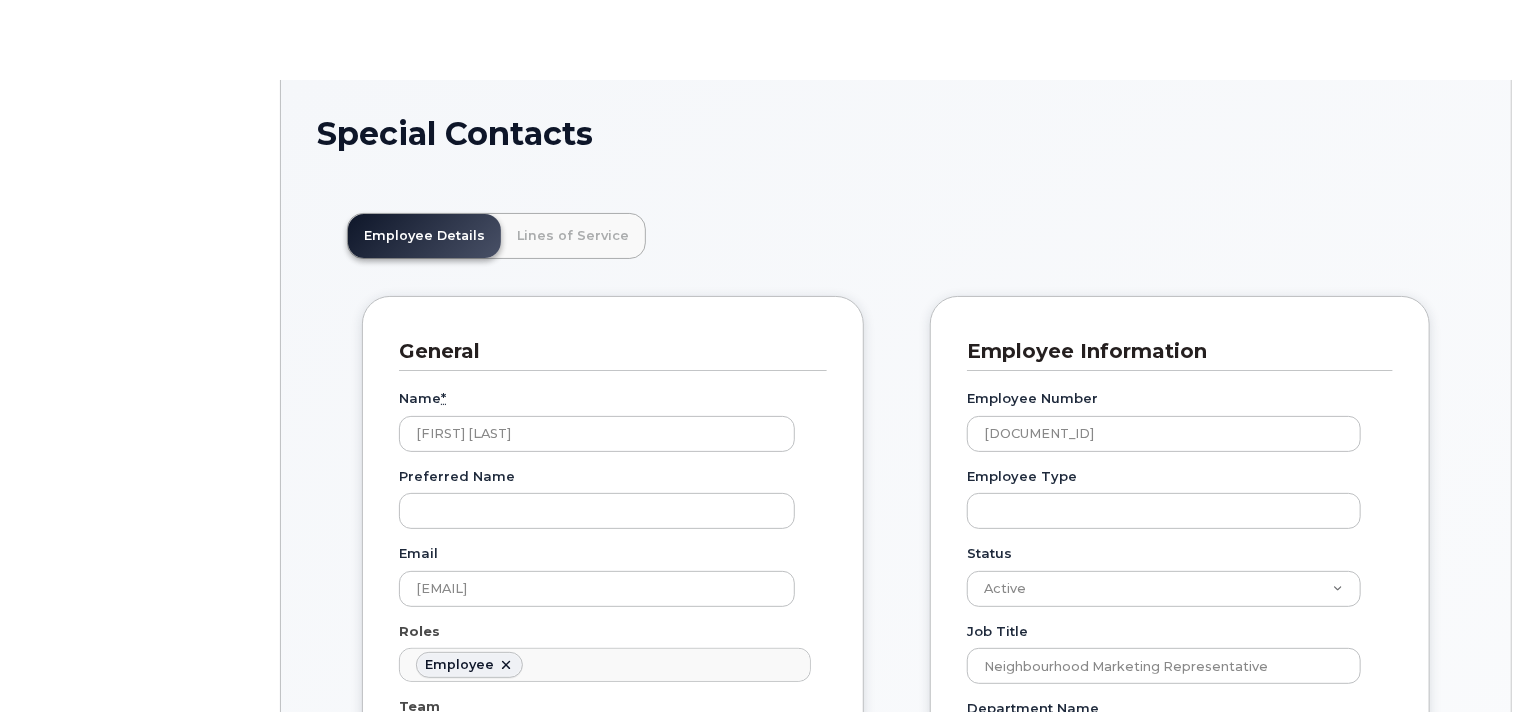 type on "5822817" 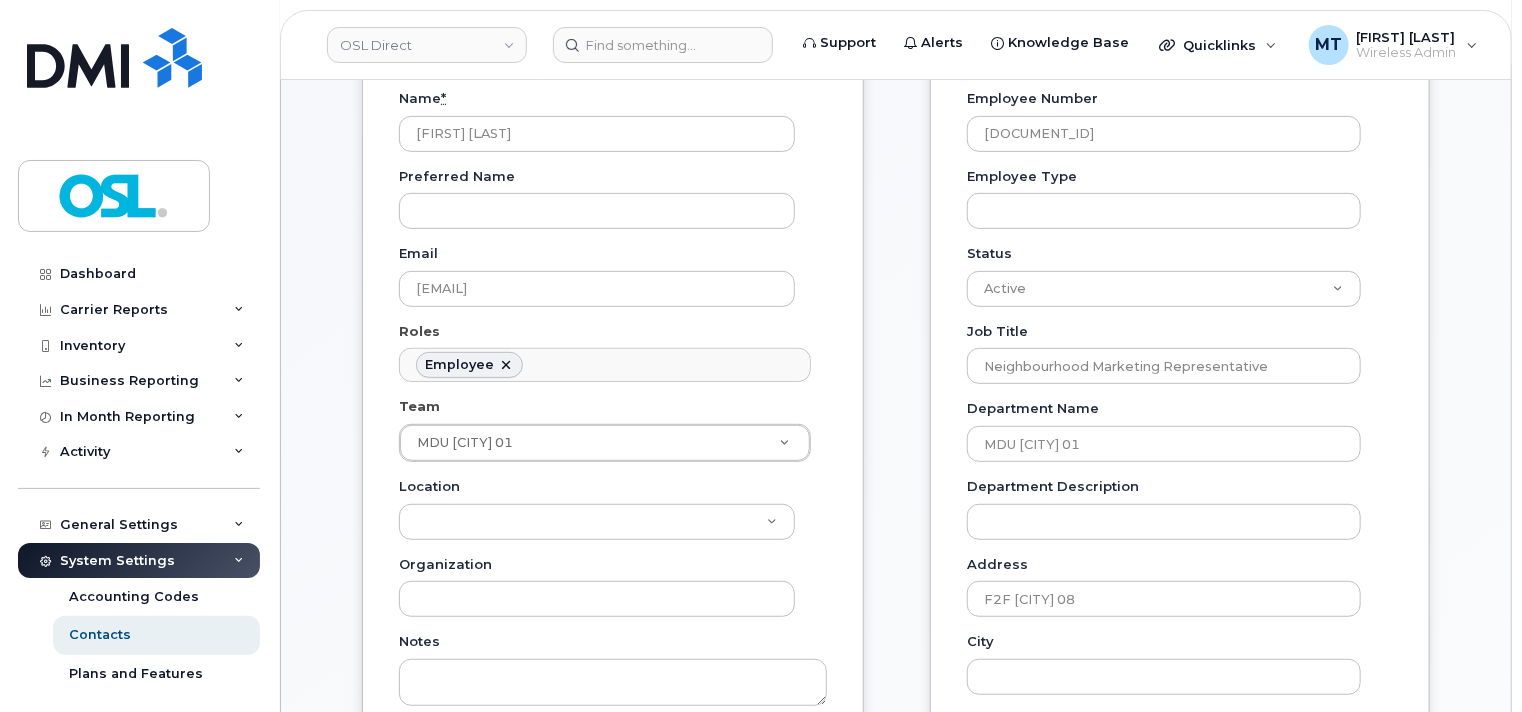 scroll, scrollTop: 0, scrollLeft: 0, axis: both 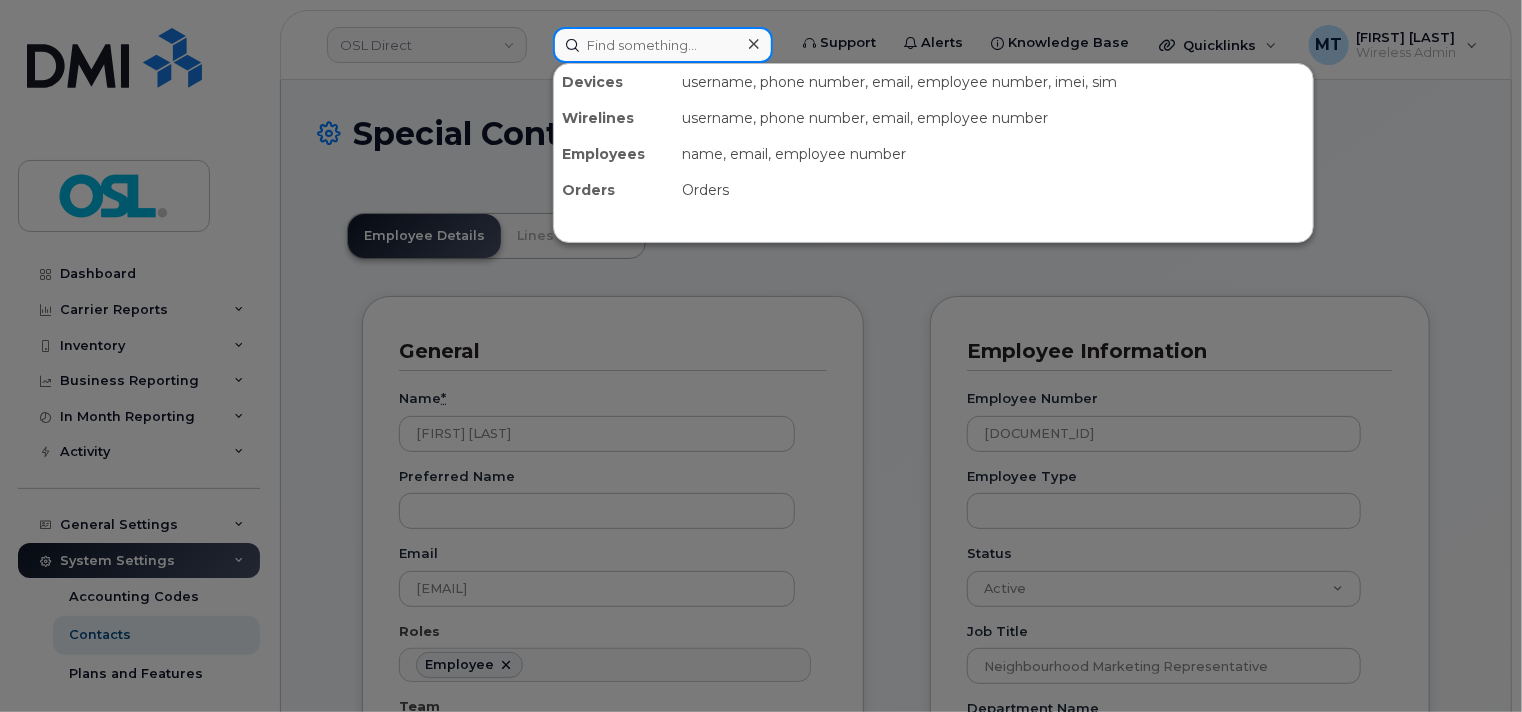 click 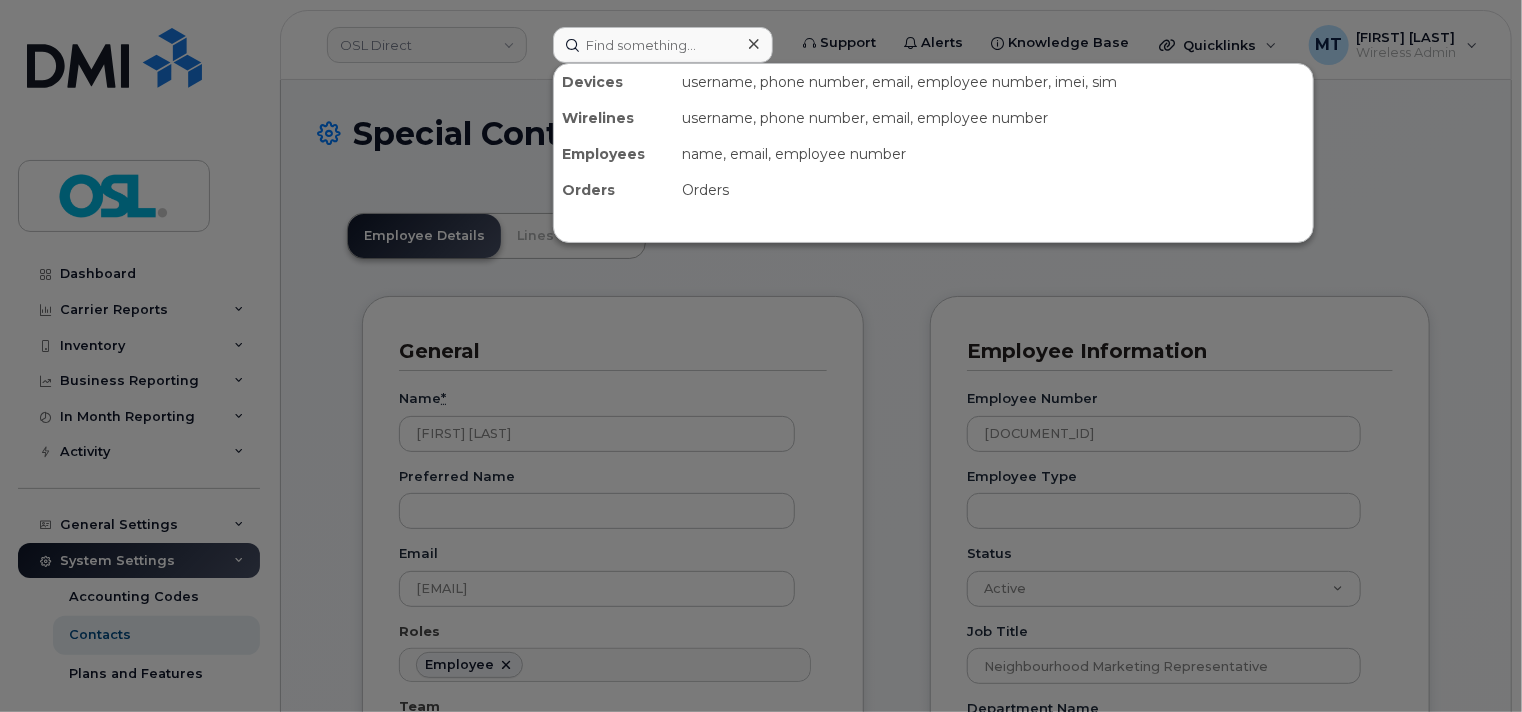 click 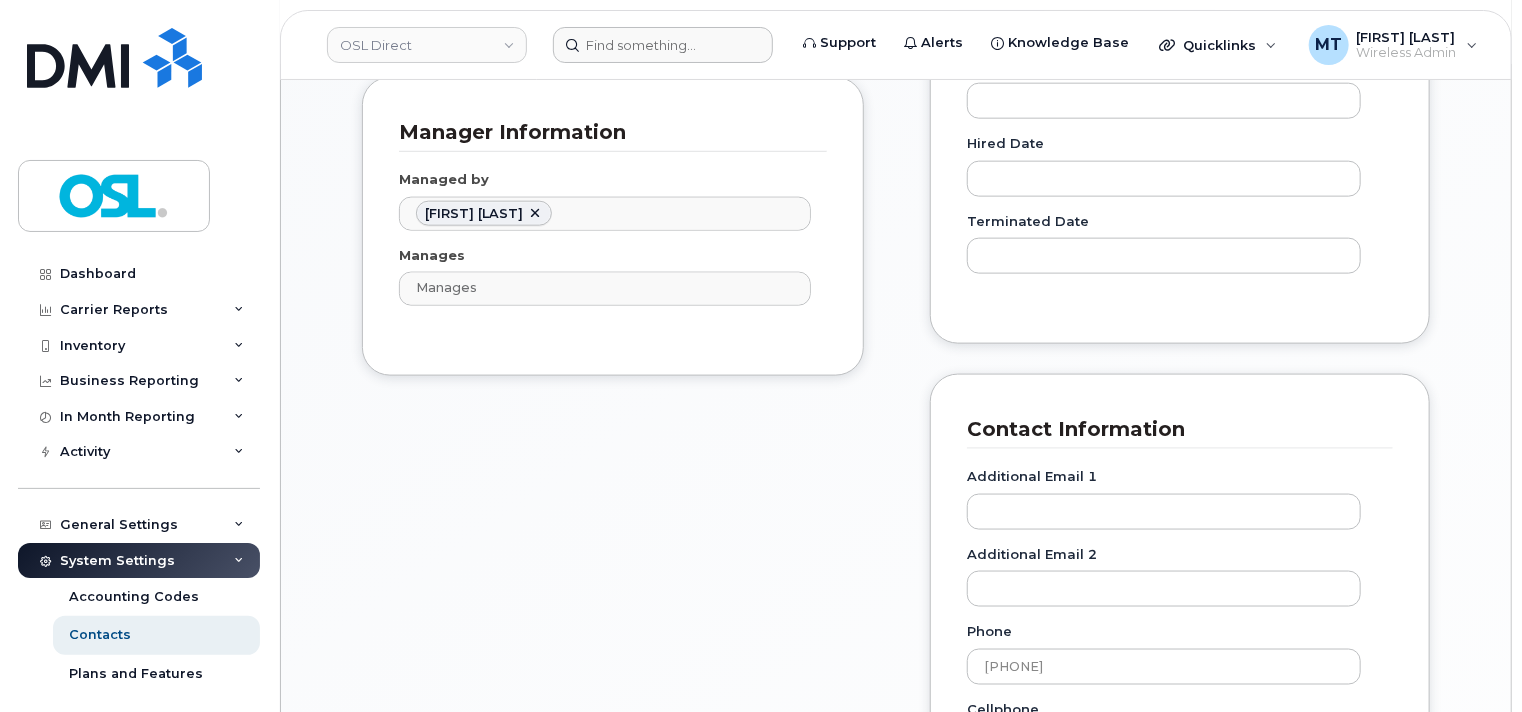 scroll, scrollTop: 1400, scrollLeft: 0, axis: vertical 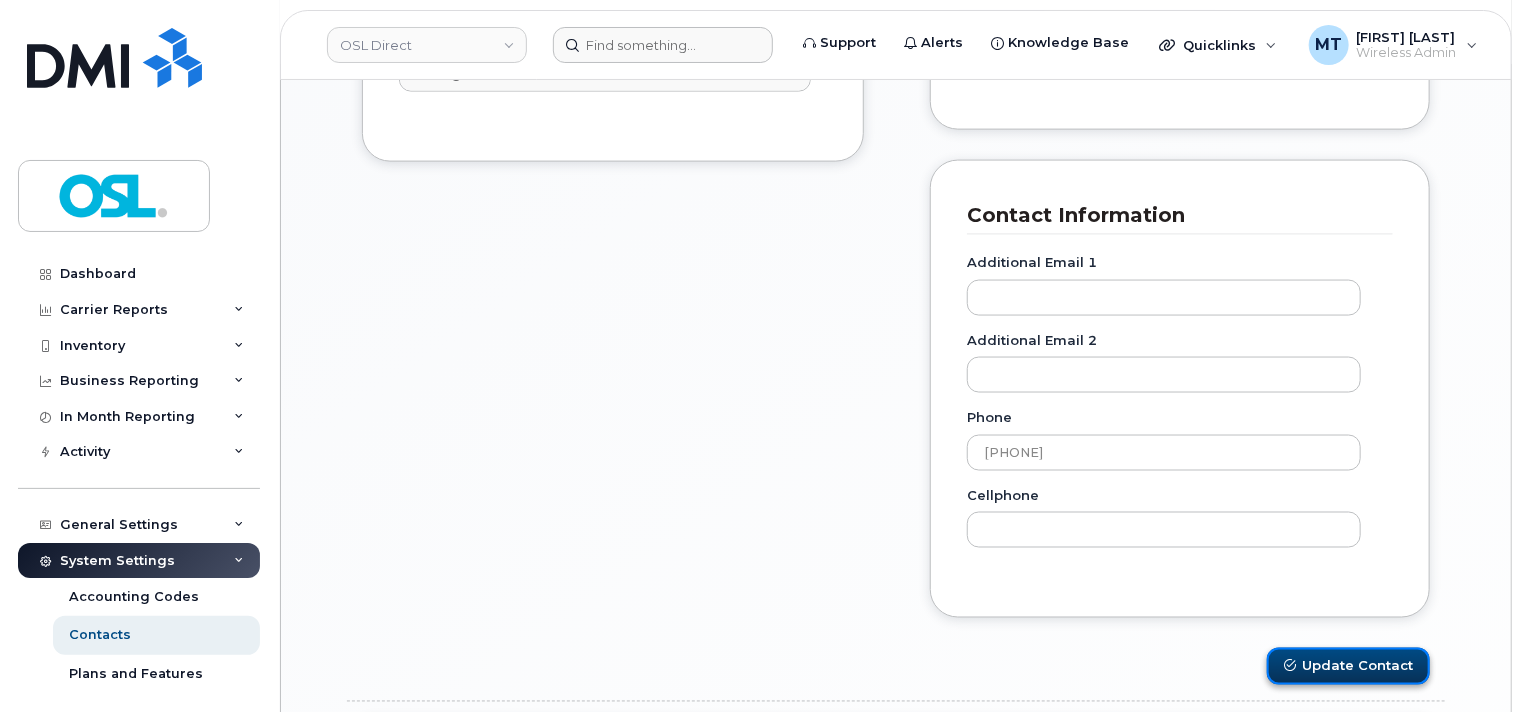 click on "Update Contact" 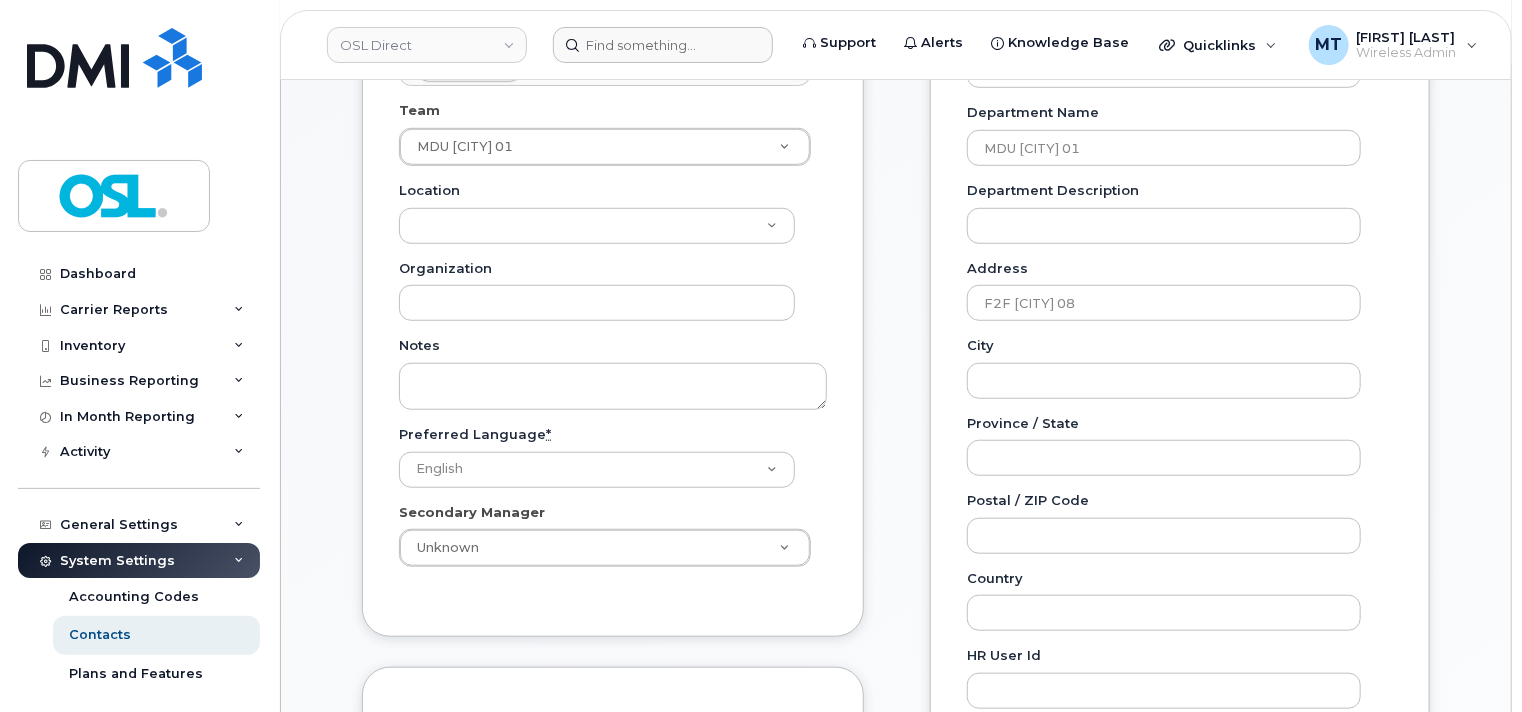 scroll, scrollTop: 600, scrollLeft: 0, axis: vertical 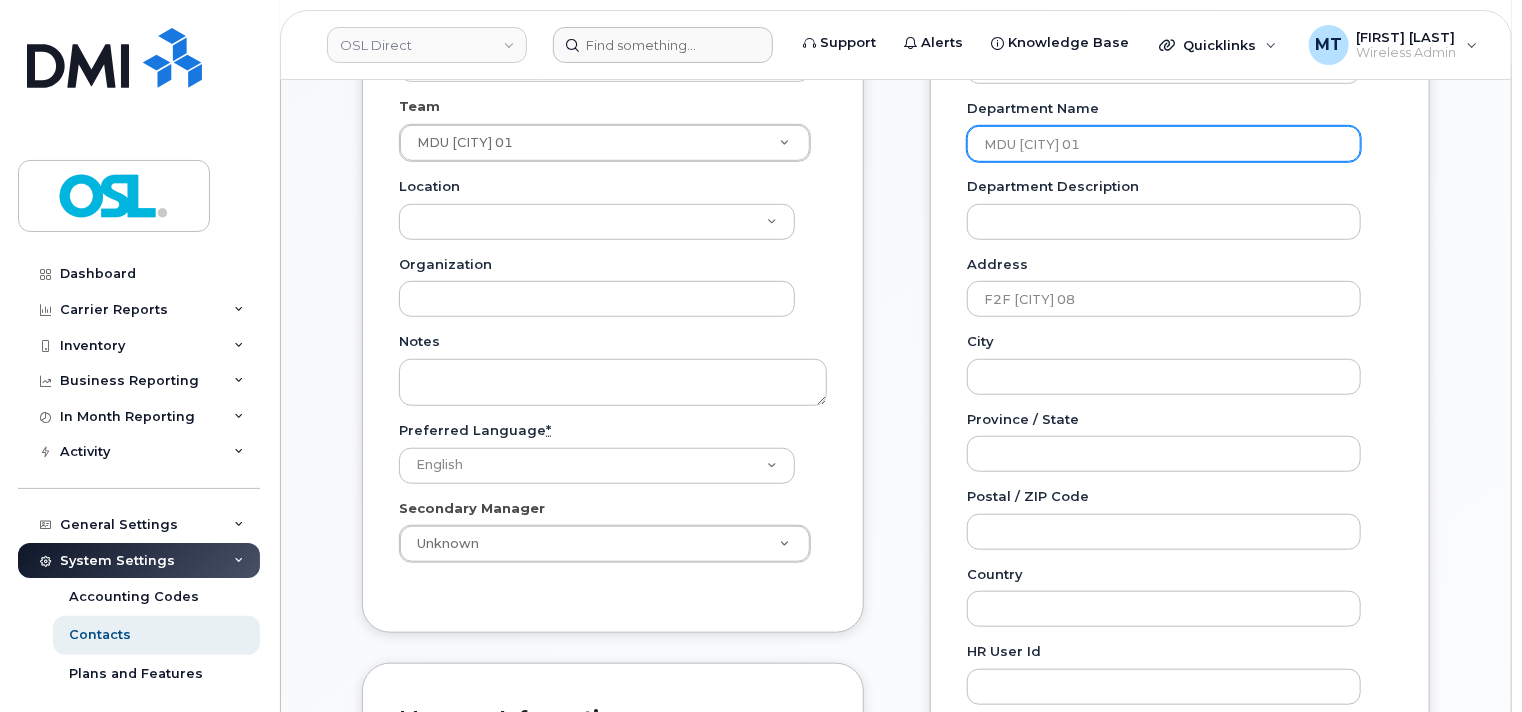 drag, startPoint x: 1118, startPoint y: 135, endPoint x: 910, endPoint y: 140, distance: 208.06009 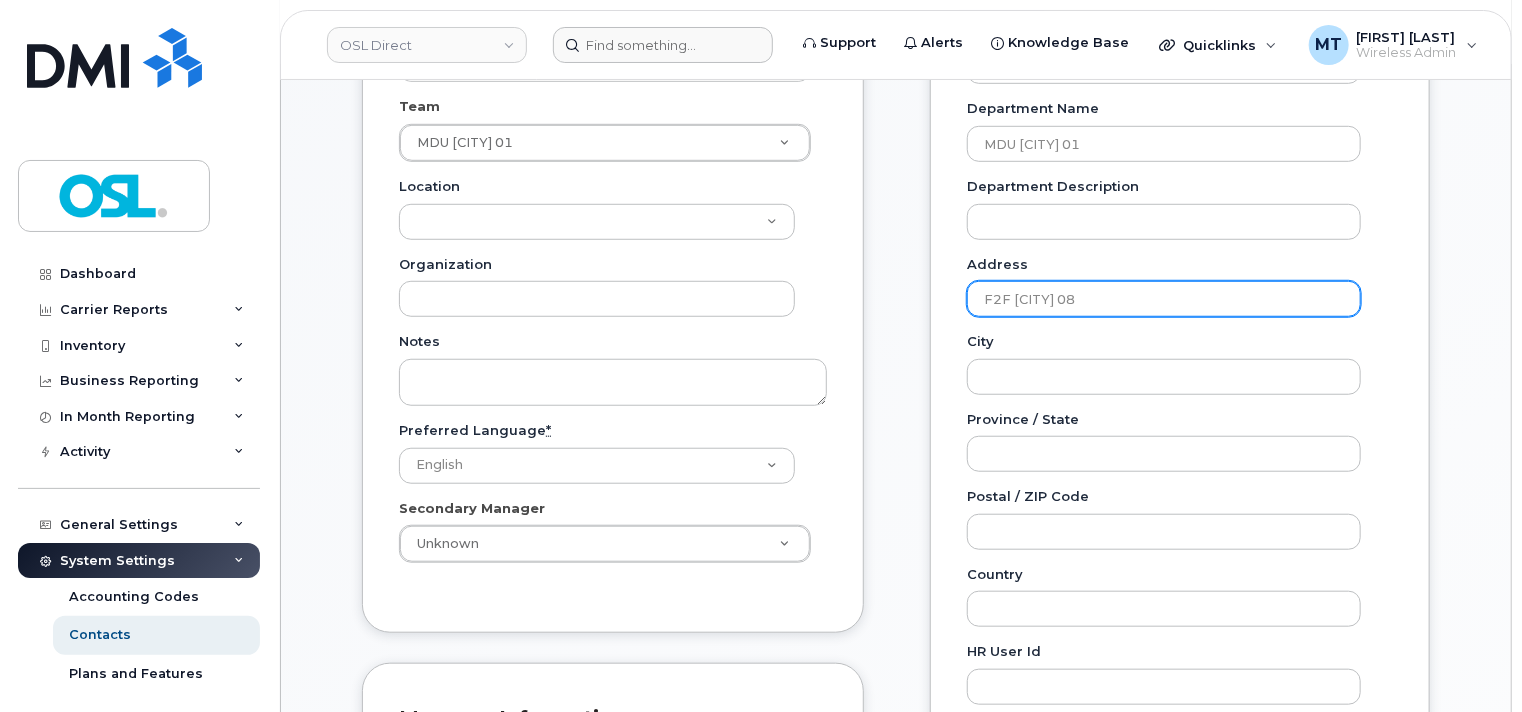 drag, startPoint x: 1092, startPoint y: 303, endPoint x: 857, endPoint y: 302, distance: 235.00212 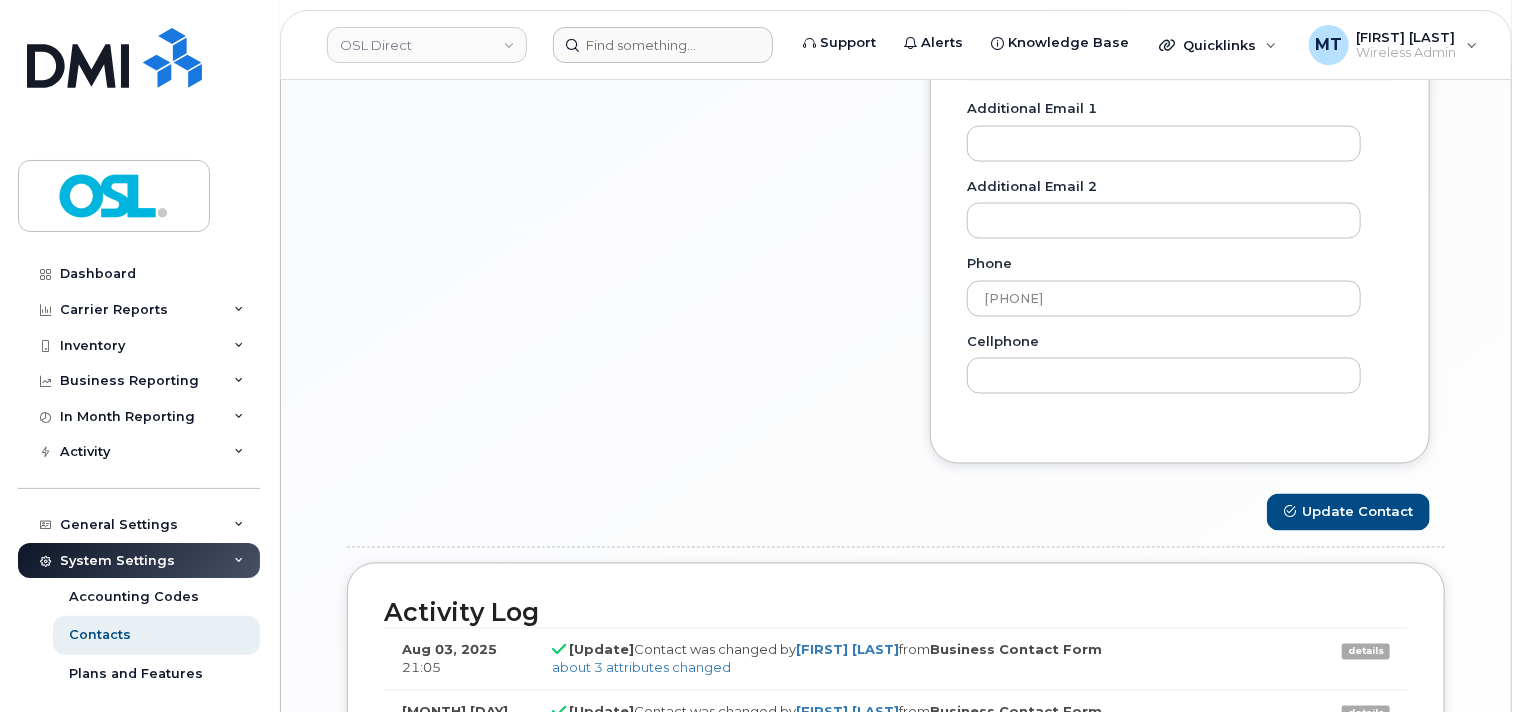 scroll, scrollTop: 1700, scrollLeft: 0, axis: vertical 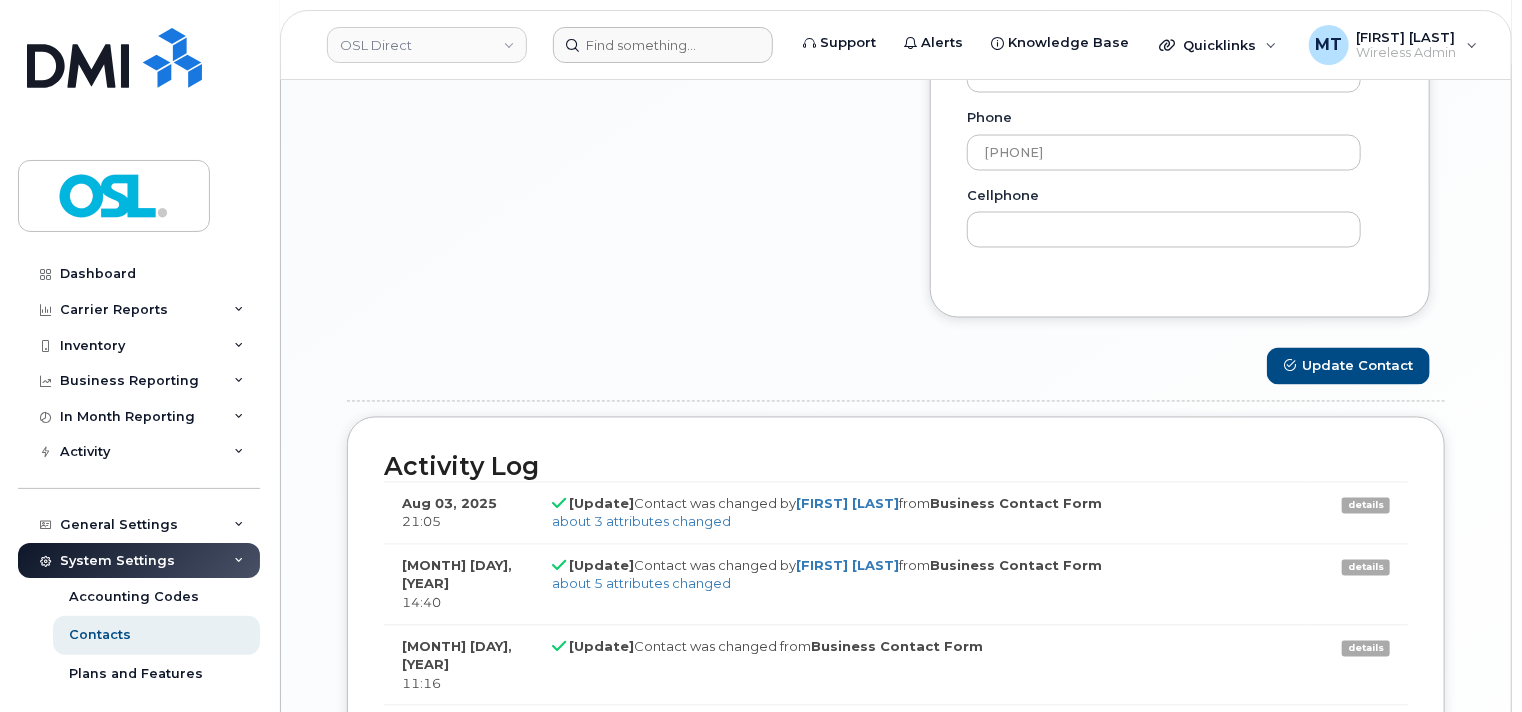 type on "MDU ATL 01" 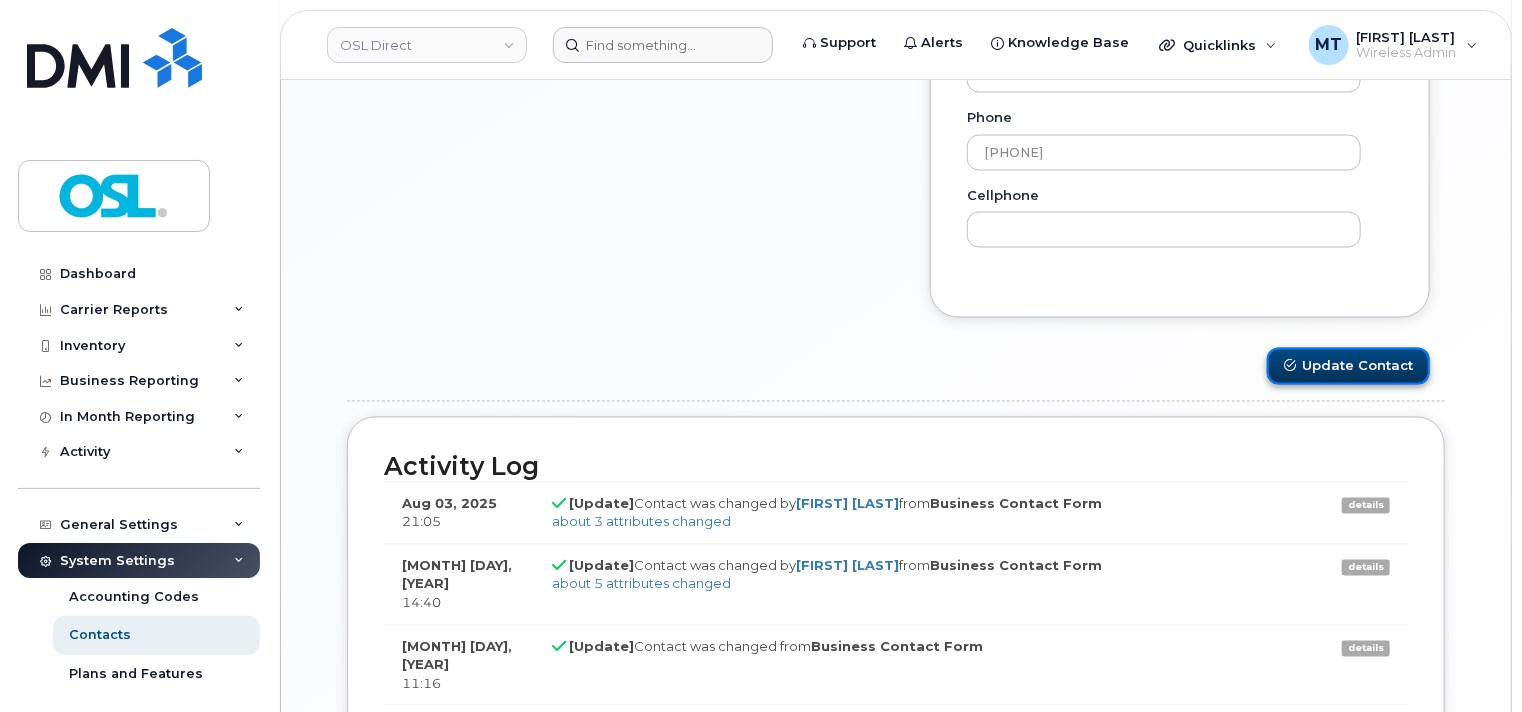 click on "Update Contact" 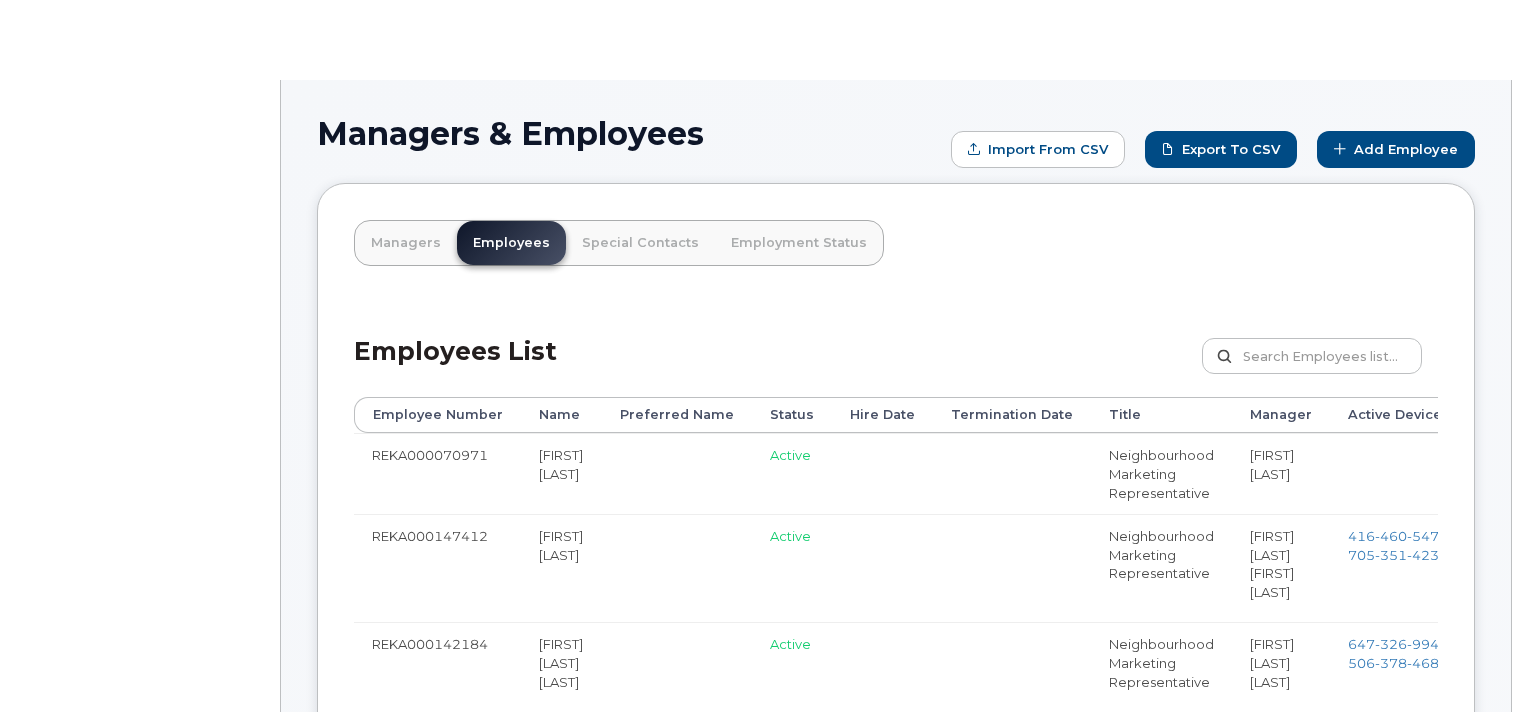scroll, scrollTop: 0, scrollLeft: 0, axis: both 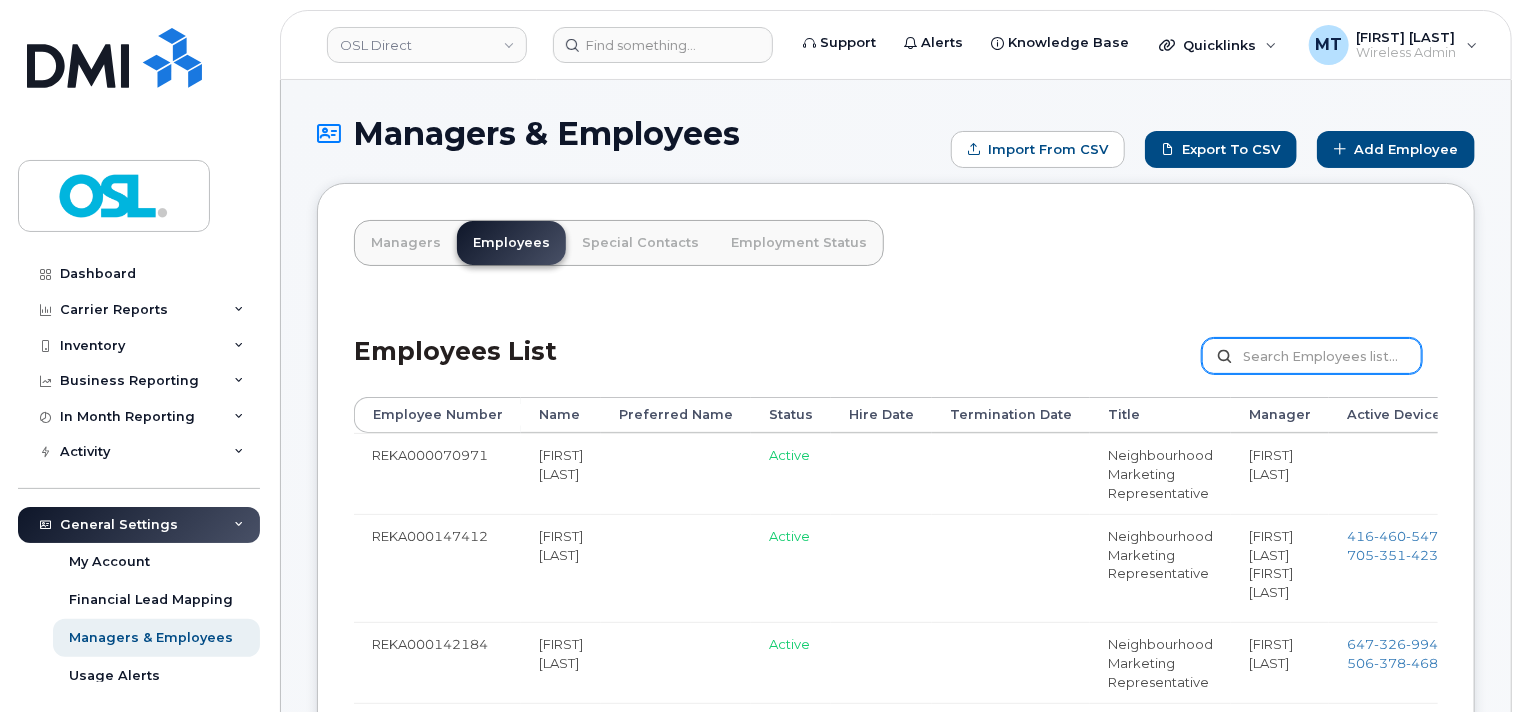 click at bounding box center [1312, 356] 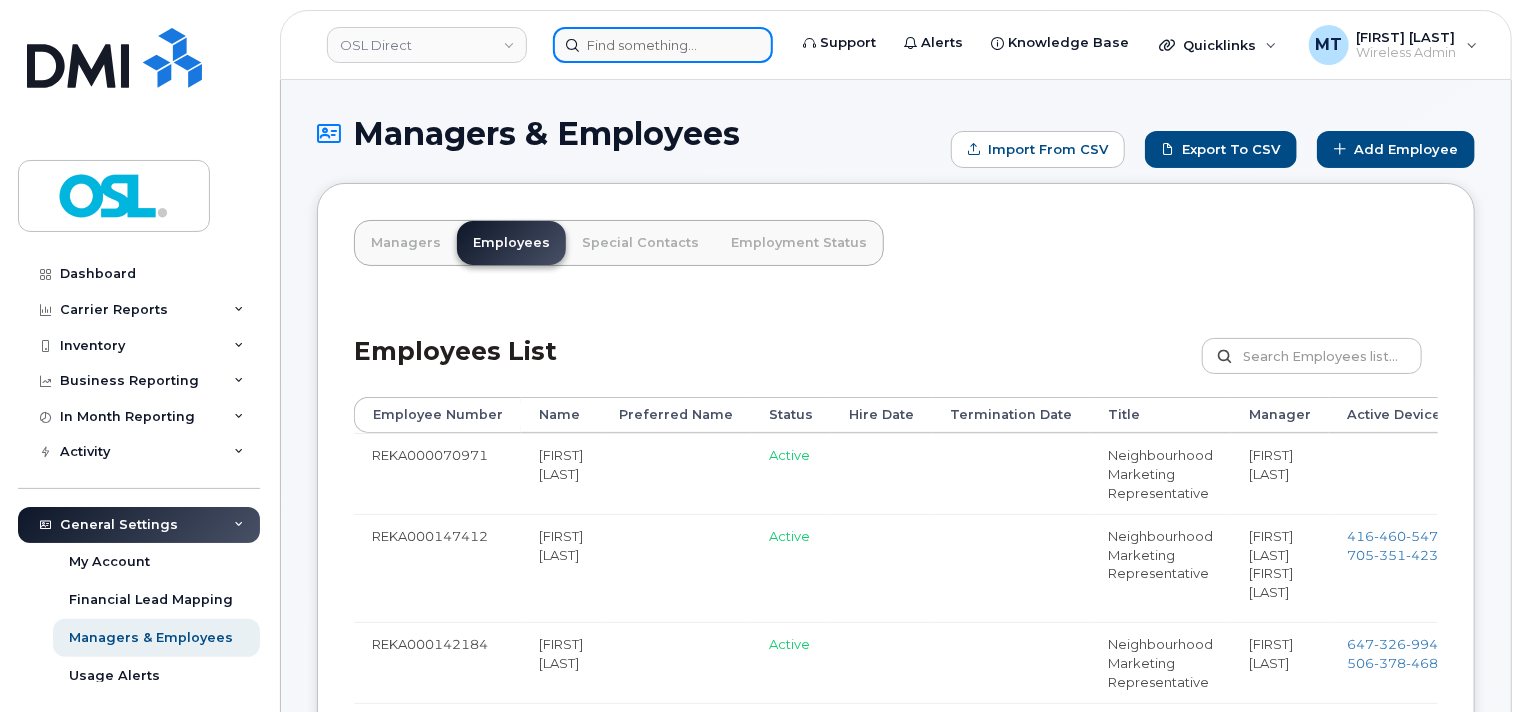 click at bounding box center [663, 45] 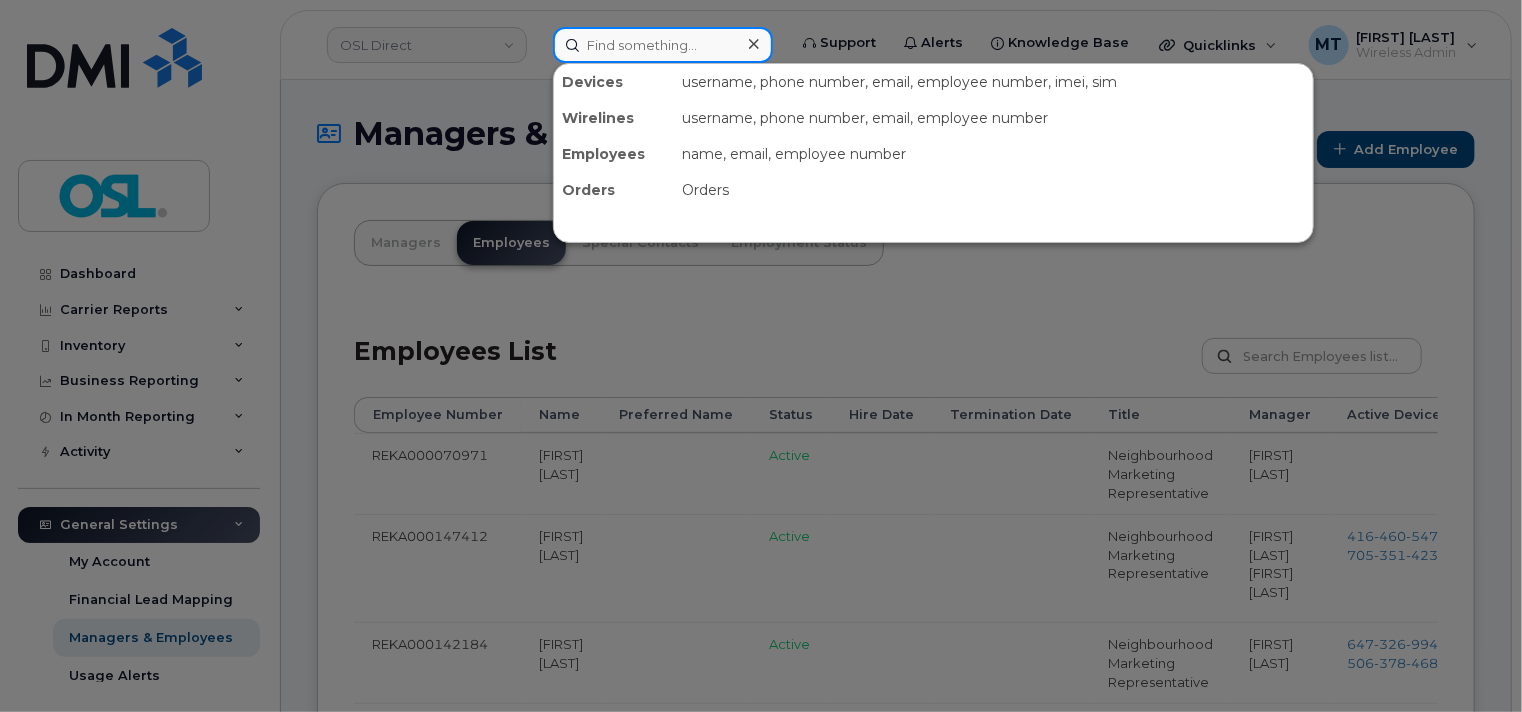 paste on "Tanvir Alam" 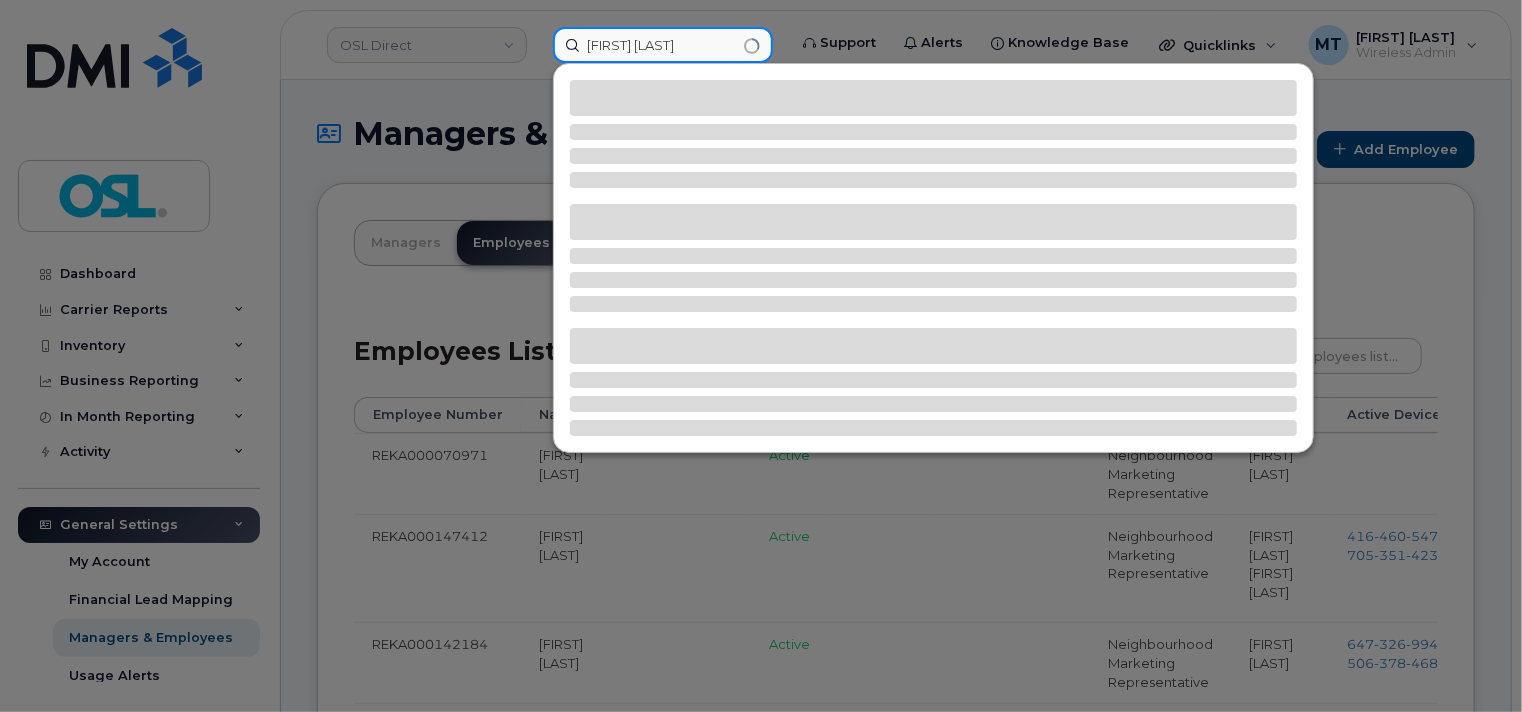 type on "Tanvir Alam" 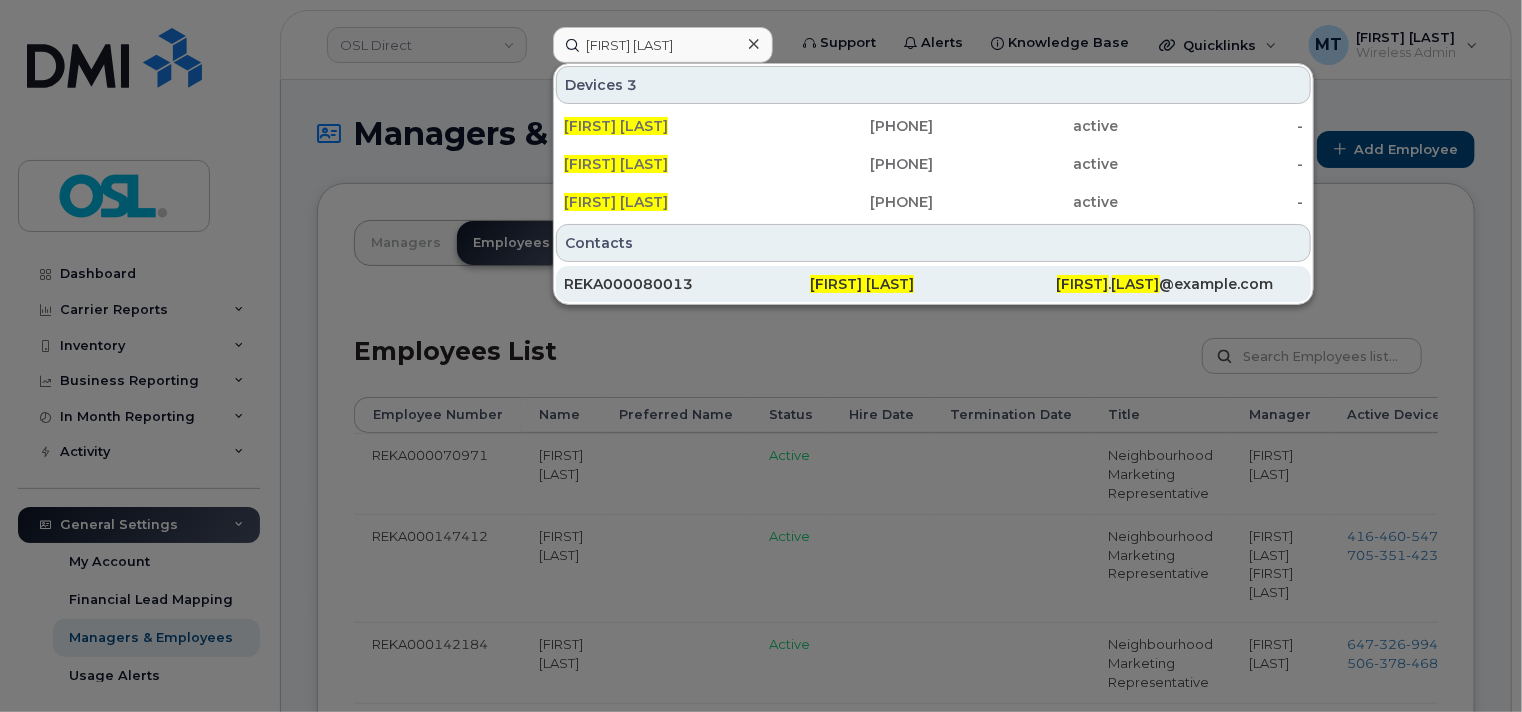 click on "REKA000080013" at bounding box center (687, 284) 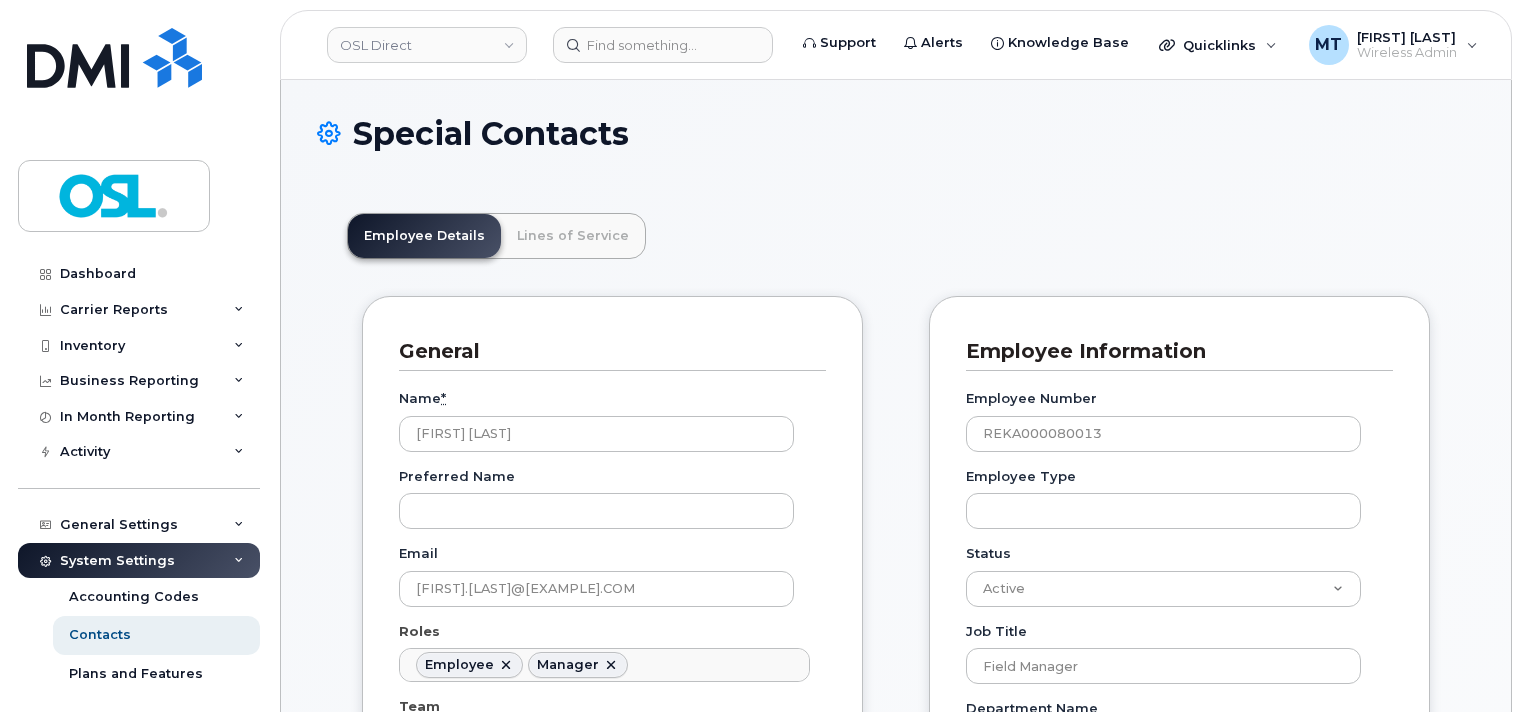 scroll, scrollTop: 0, scrollLeft: 0, axis: both 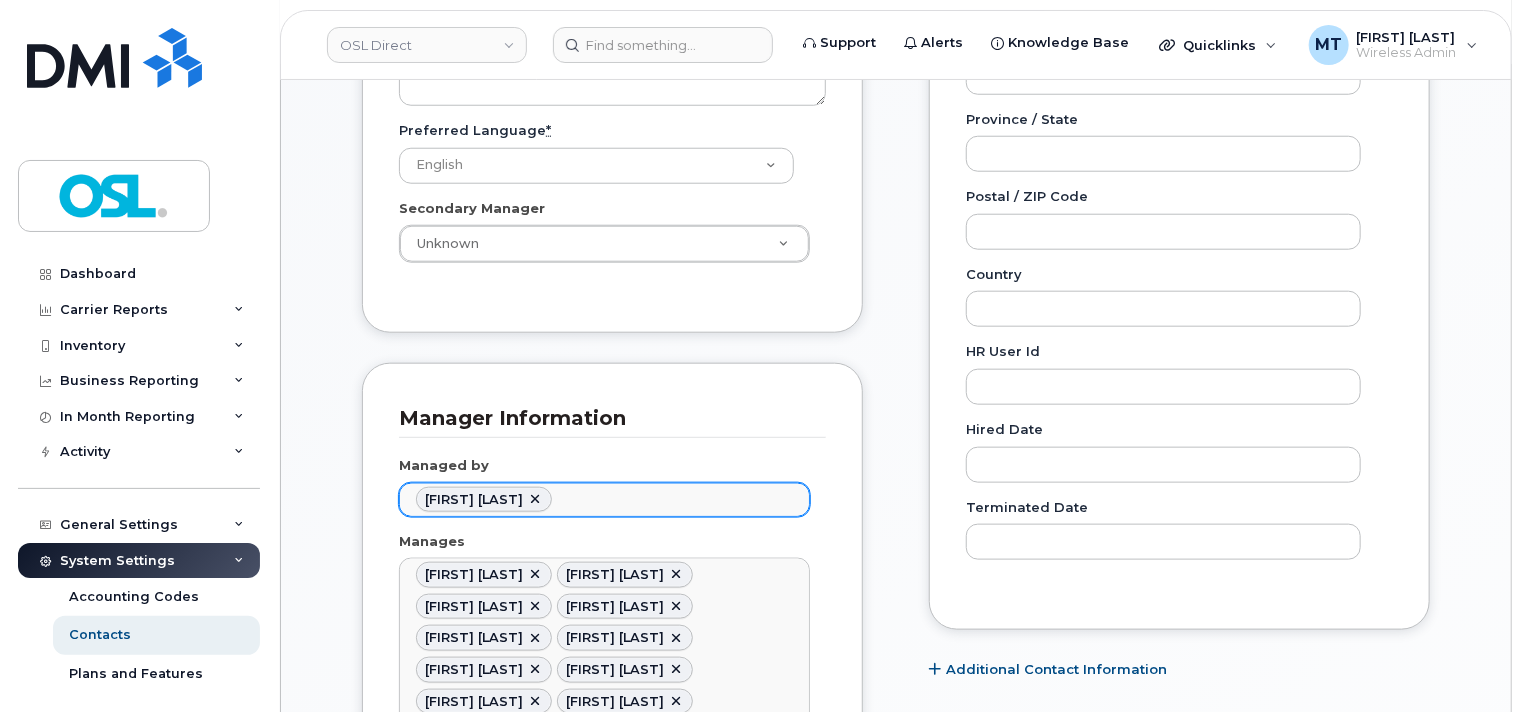 click 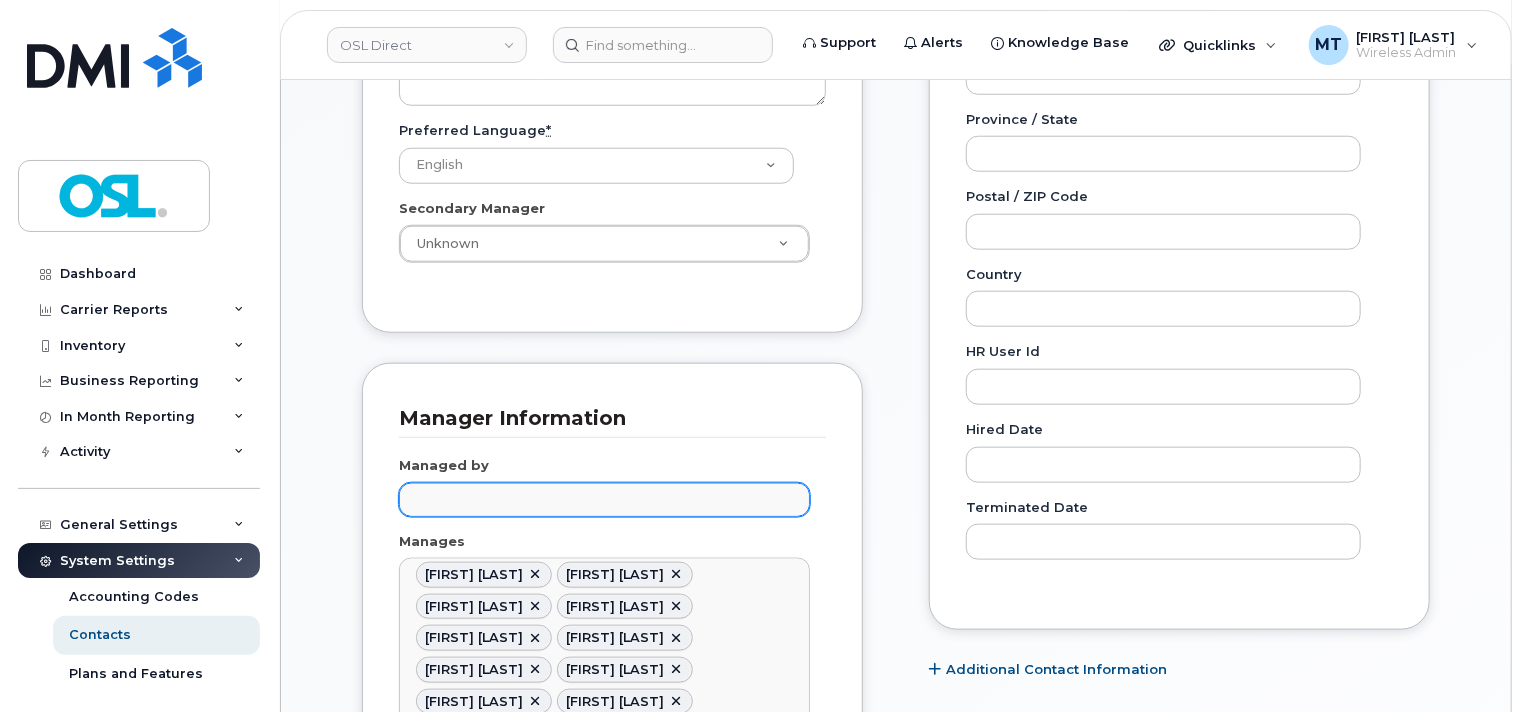 paste on "Asif Ali Khan" 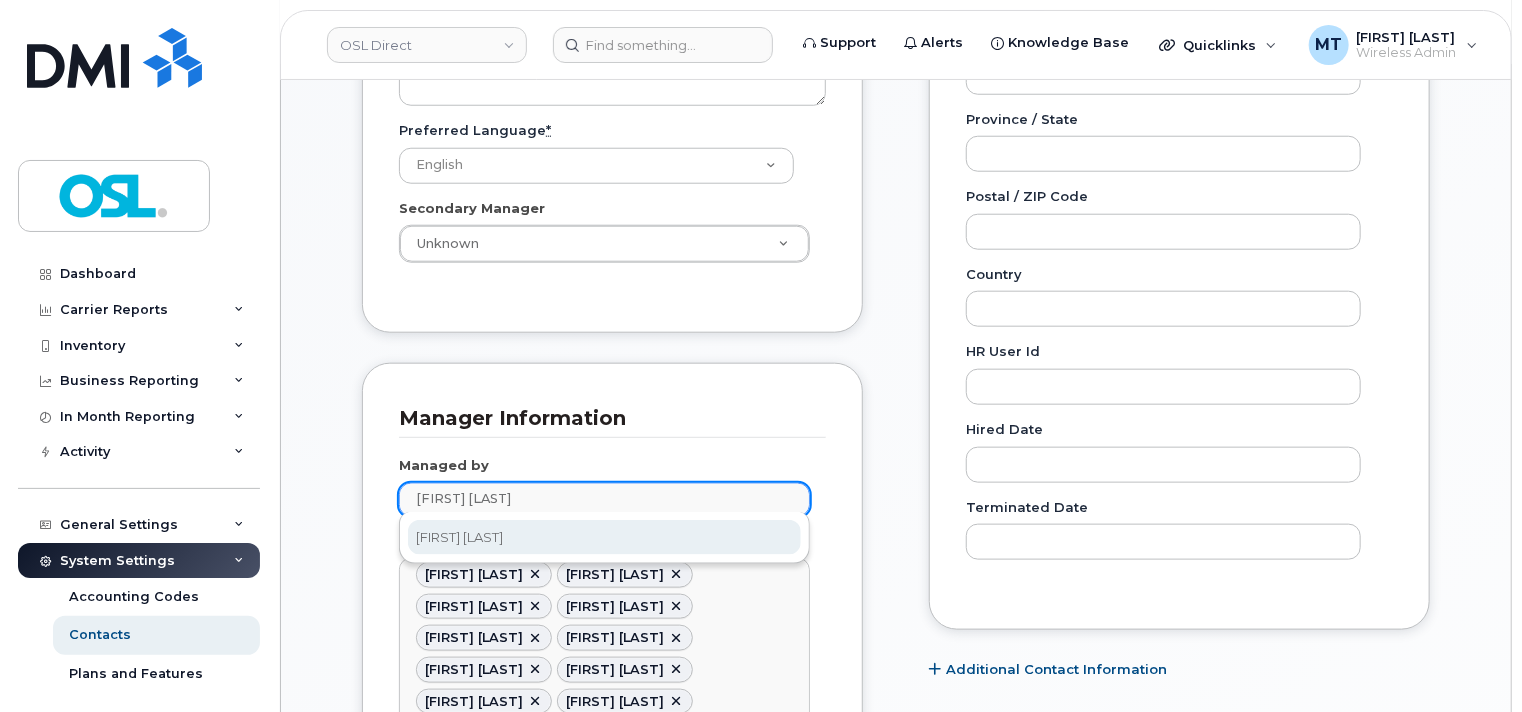 type on "Asif Ali Khan" 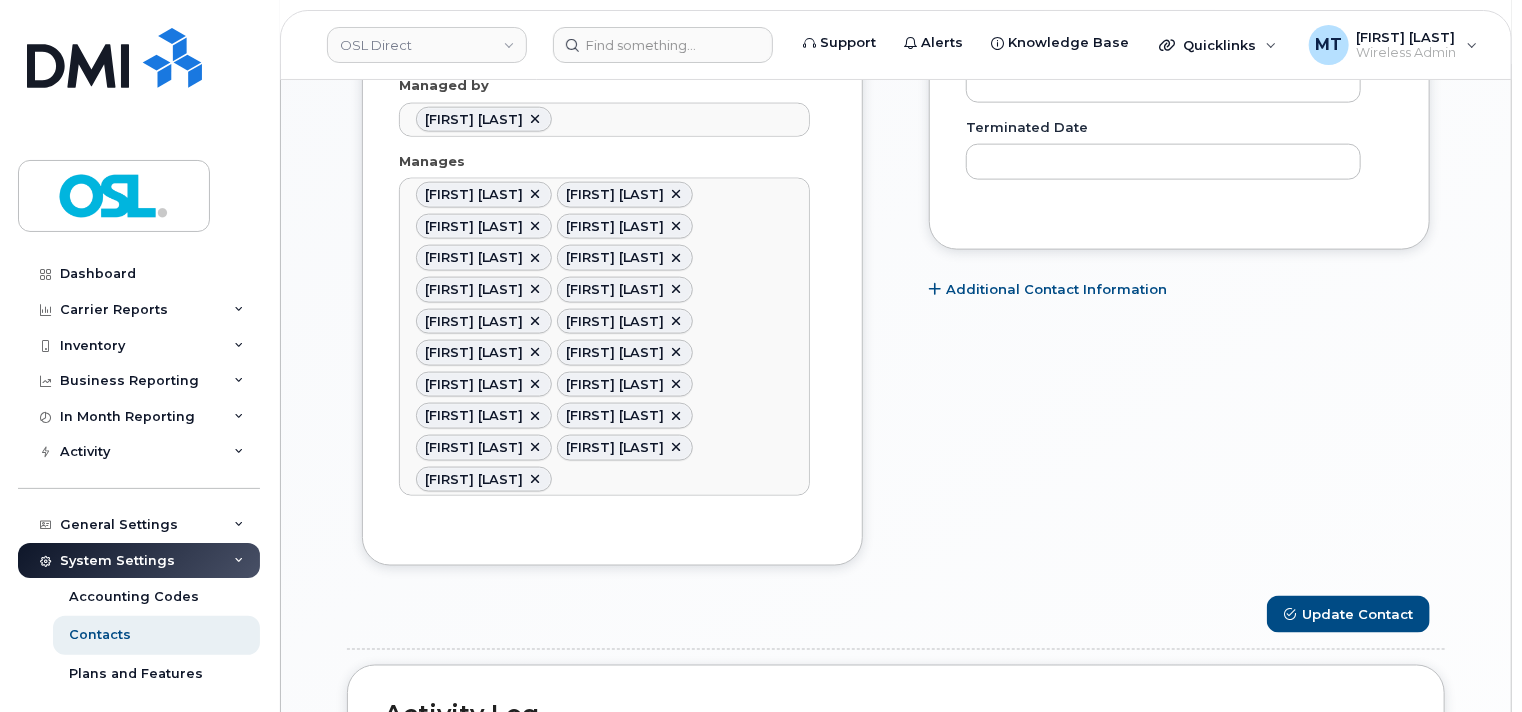 scroll, scrollTop: 1300, scrollLeft: 0, axis: vertical 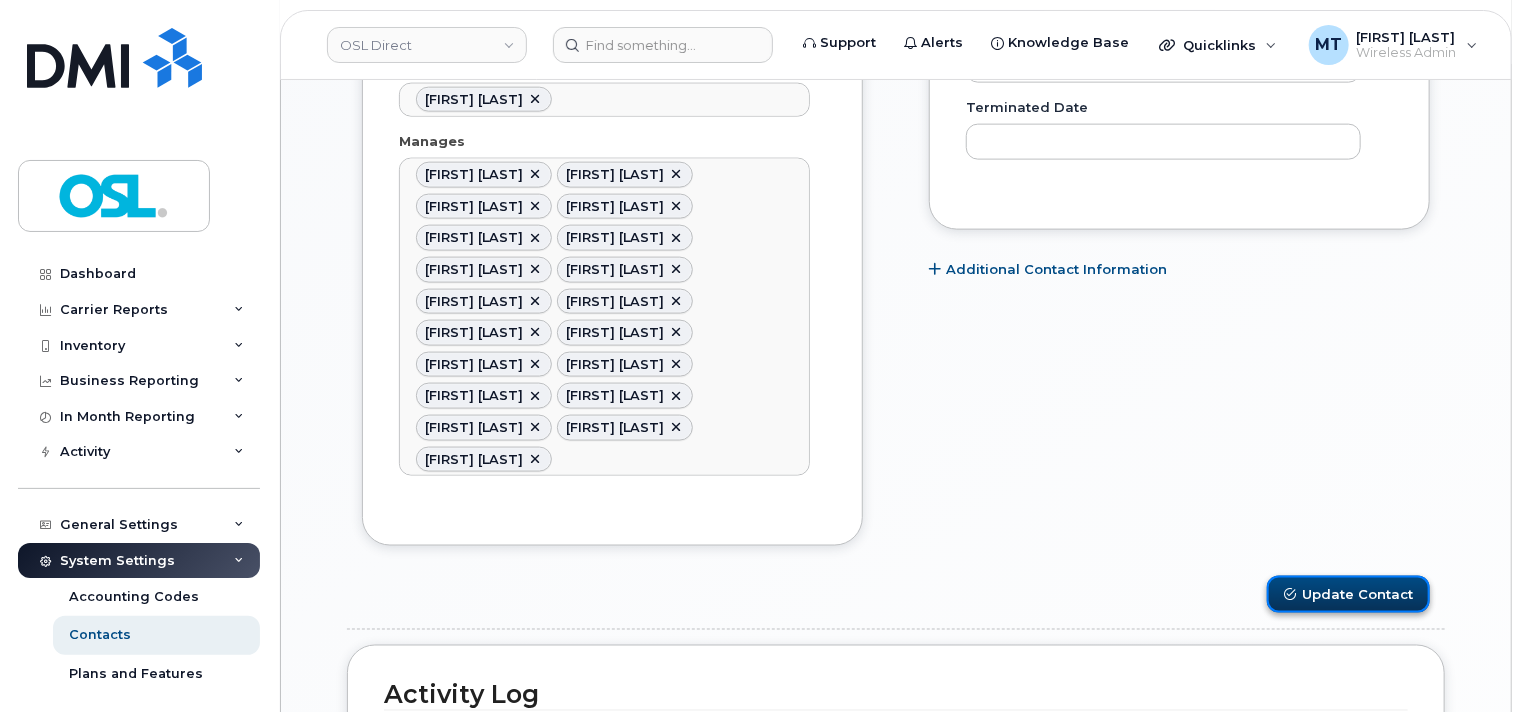 click on "Update Contact" 